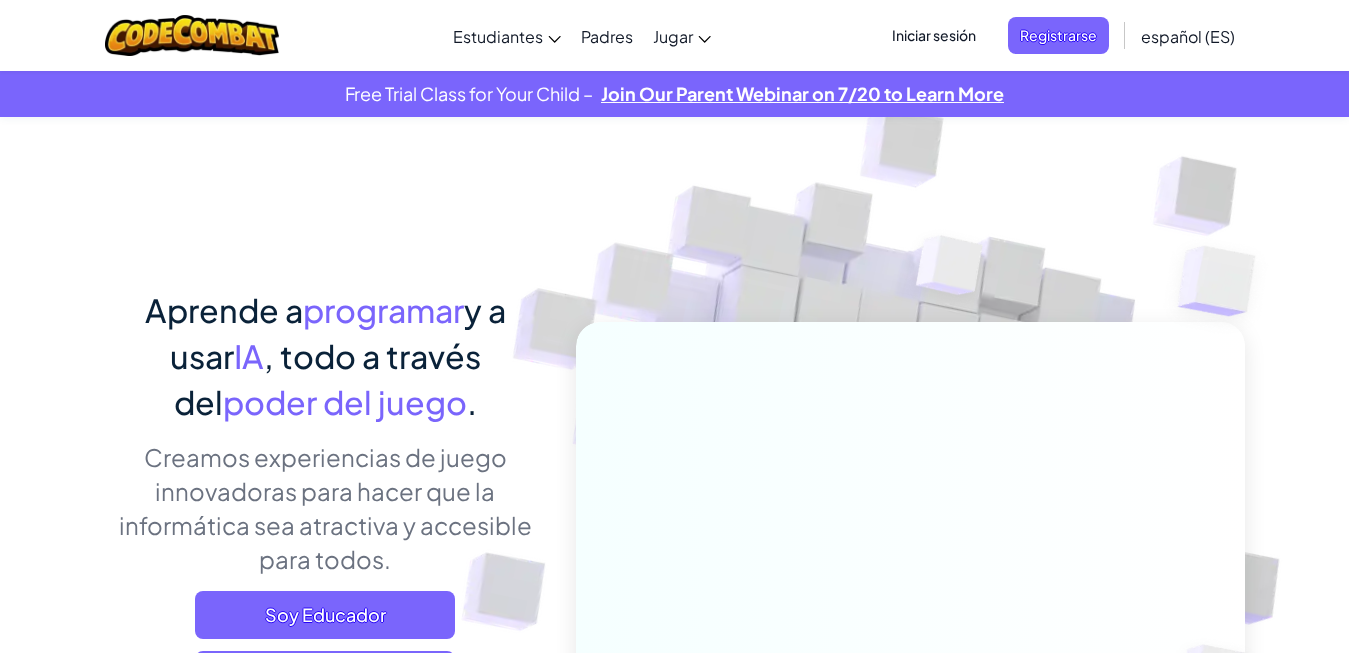 scroll, scrollTop: 0, scrollLeft: 0, axis: both 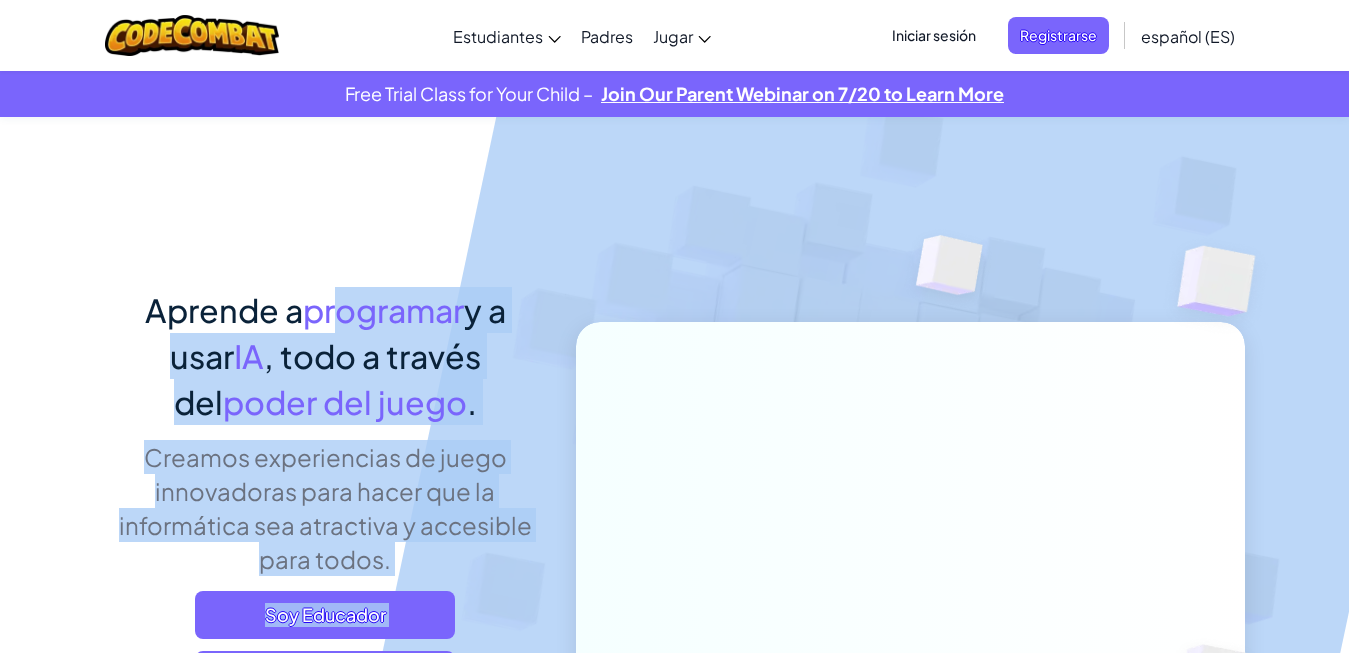 drag, startPoint x: 337, startPoint y: 204, endPoint x: 647, endPoint y: 217, distance: 310.27246 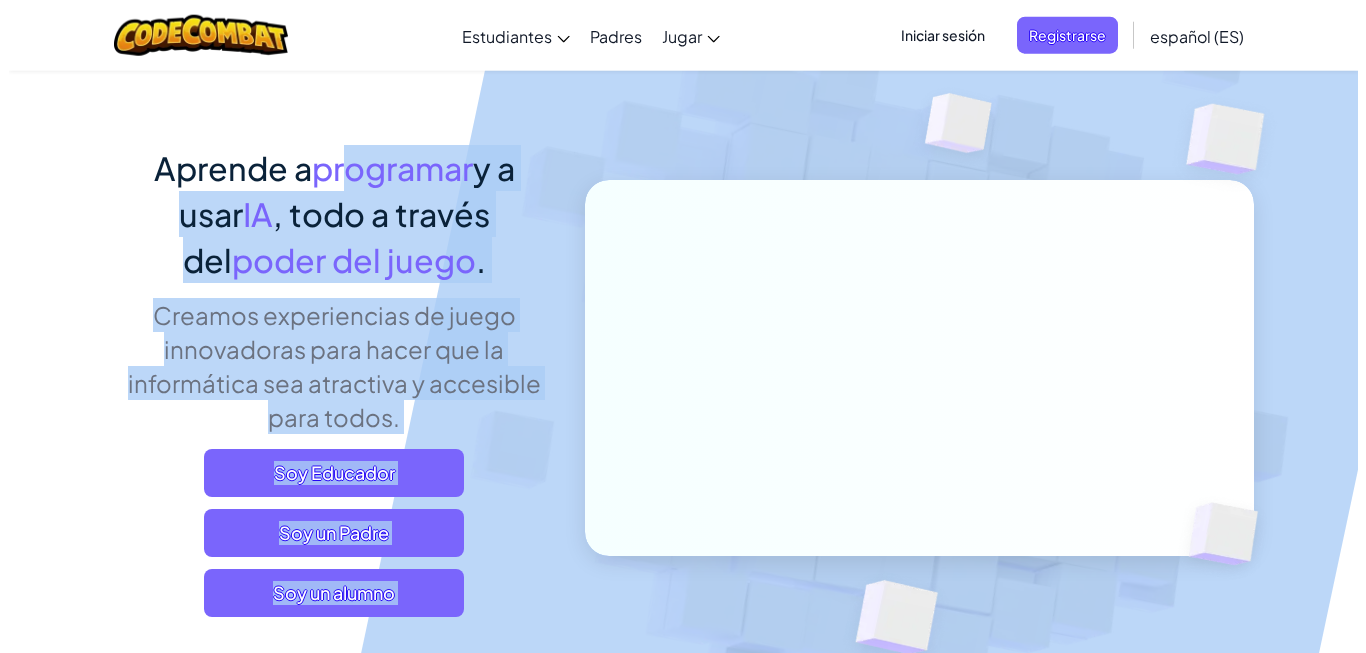 scroll, scrollTop: 153, scrollLeft: 0, axis: vertical 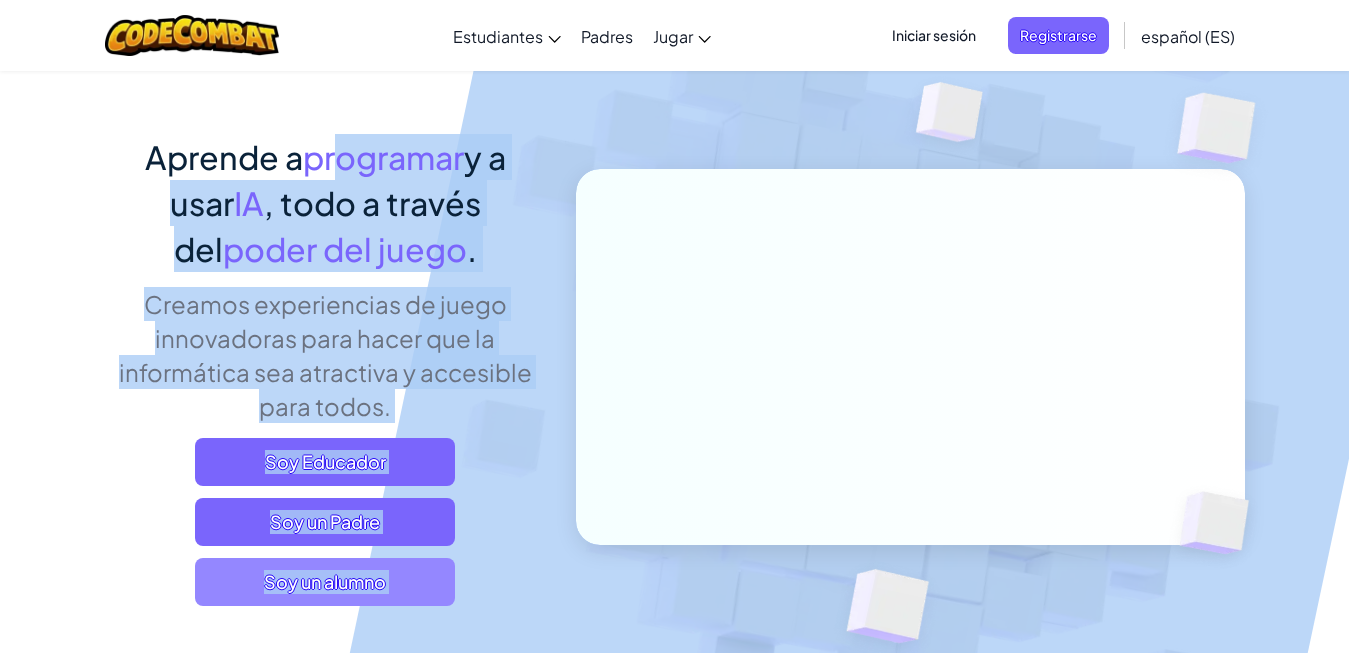 click on "Soy un alumno" at bounding box center (325, 582) 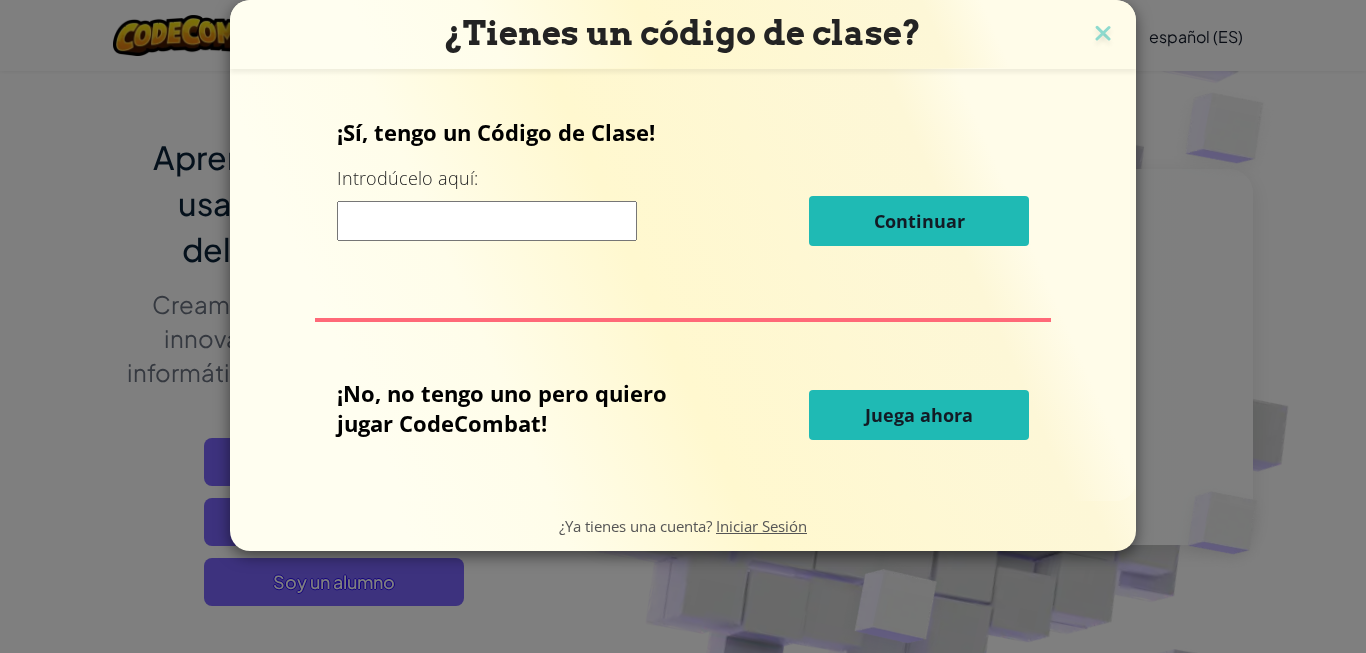 click on "Juega ahora" at bounding box center (919, 415) 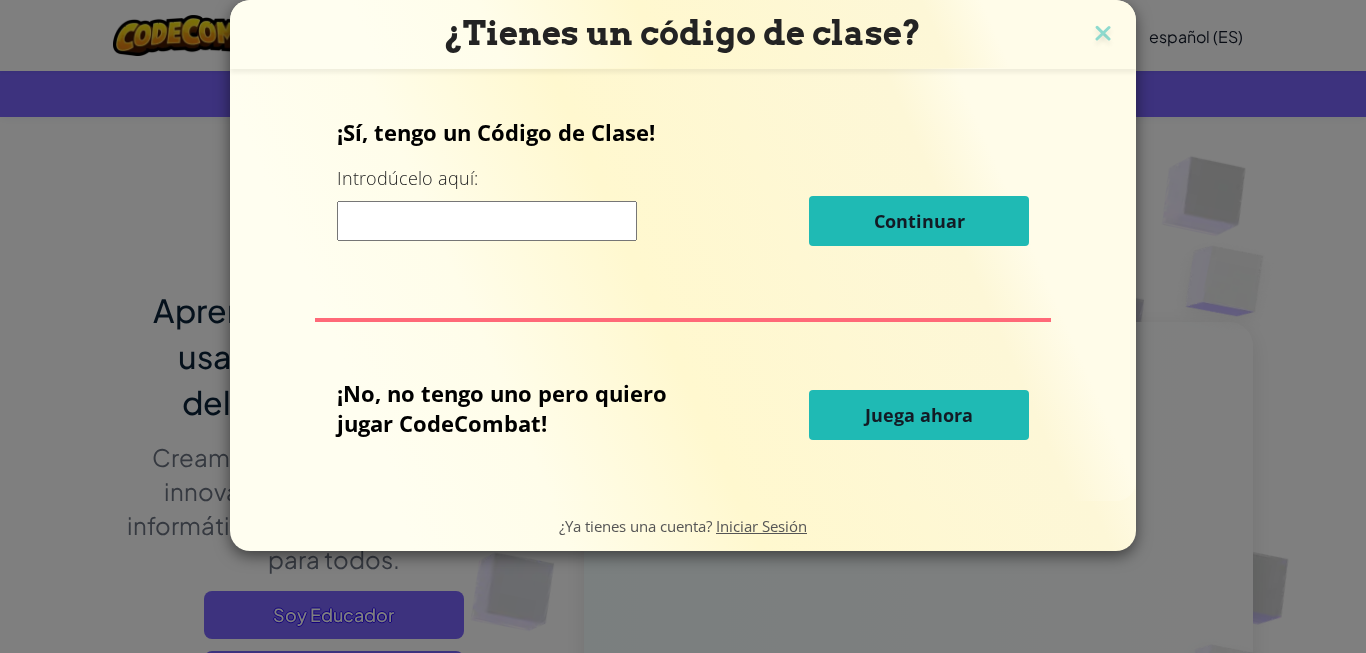 click on "Cambiar modo de navegación Estudiantes Crear Cuenta Gratis. Soluciones para escuelas y distritos Vista previa del kit de herramientas del profesor Alineación de Estándares Estudios de Eficacia   Historias de éxito Desarrollo profesional Hora de Código Recursos de subvenciones y financiamiento Solicitar una Demostración o Presupuesto Padres Jugar Inicio de CodeCombat Con acceso a los 530 niveles y características exclusivas como mascotas, objetos solo para premium, y héroes, cualquiera puede sumergirse completamente en el mundo de la programación. Aula de CodeCombat Un currículo completo de CS que se construye desde conceptos básicos hasta desarrollo web, desarrollo de juegos y AP CSP. CodeCombat Junior Nuestro plan de estudios insignia para K-5 presenta una progresión de niveles de aprendizaje que enseñan conceptos básicos de codificación a un ritmo más lento, diseñado específicamente para estudiantes de primaria. Aula de Ozaria AP CSP Liga de Esports de IA Mundos de CodeCombat en Roblox" at bounding box center [683, 6935] 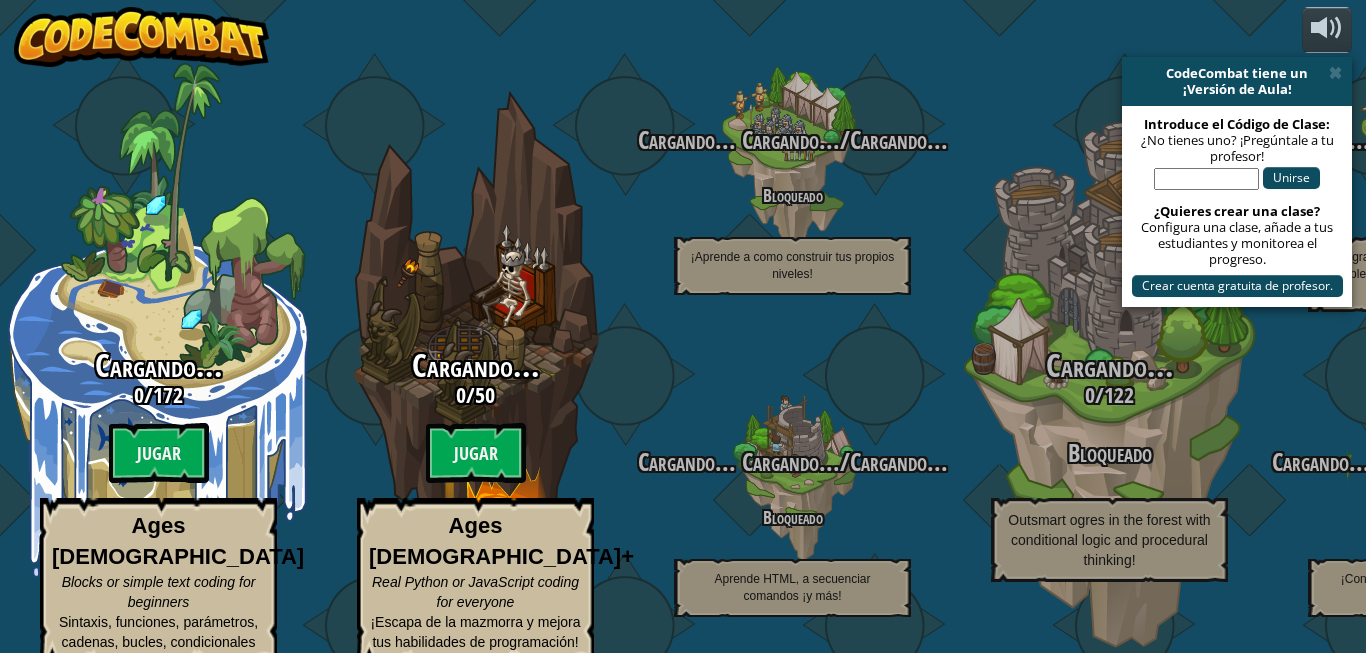 select on "es-ES" 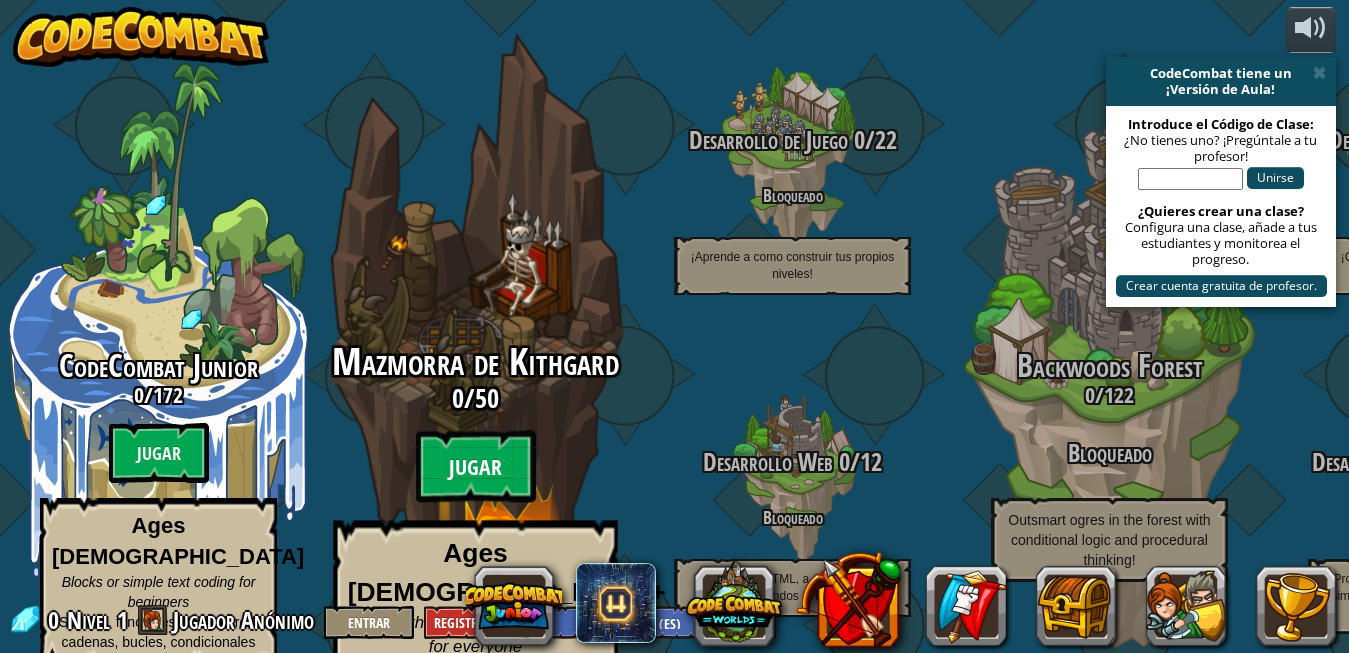 click on "Jugar" at bounding box center (476, 467) 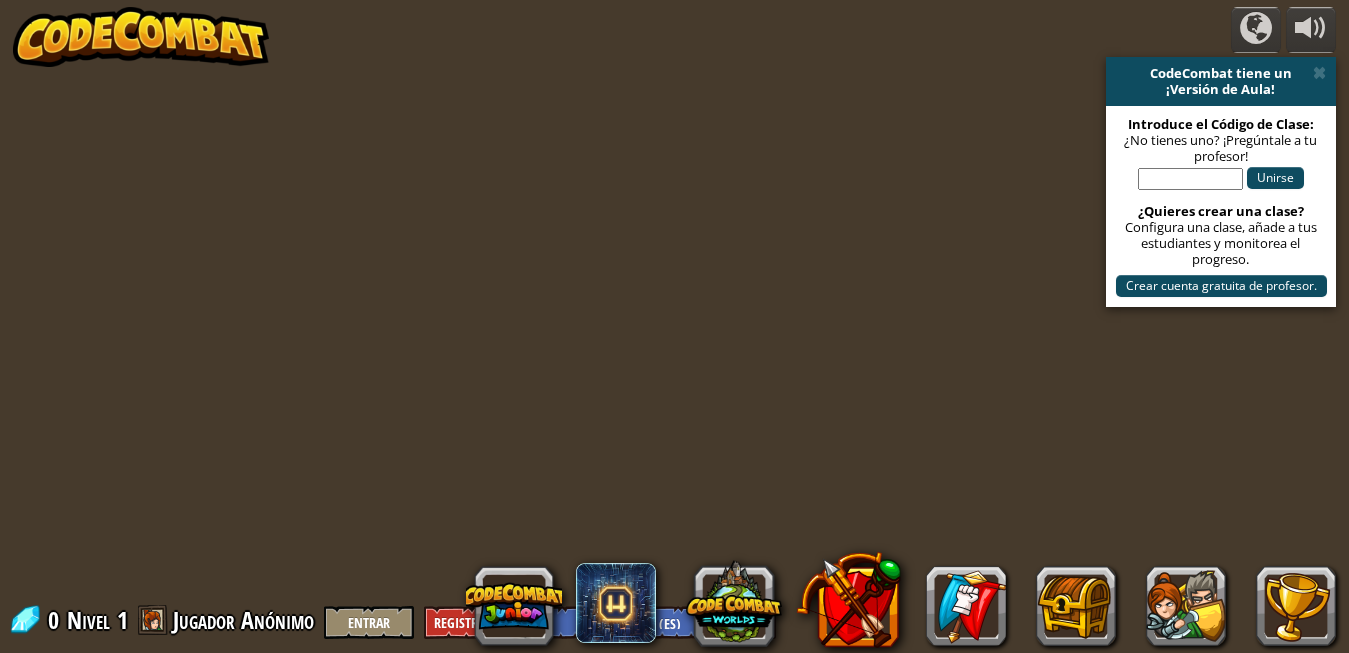 select on "es-ES" 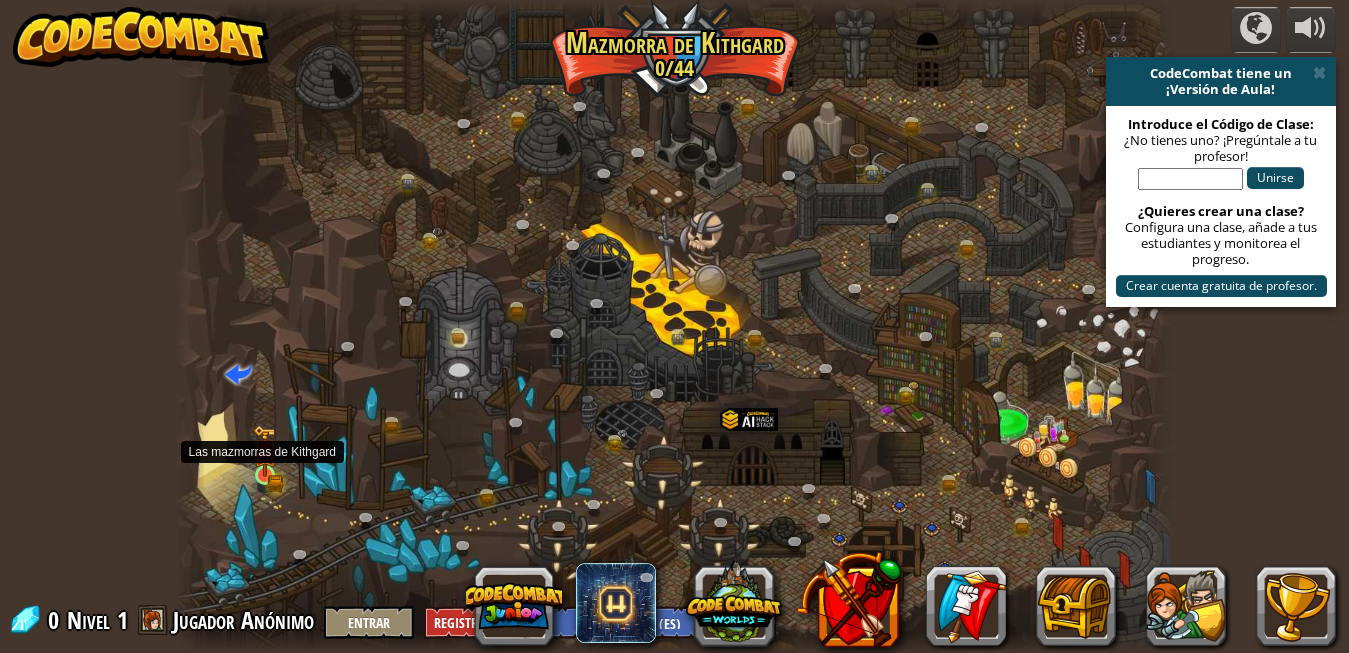 click at bounding box center (265, 451) 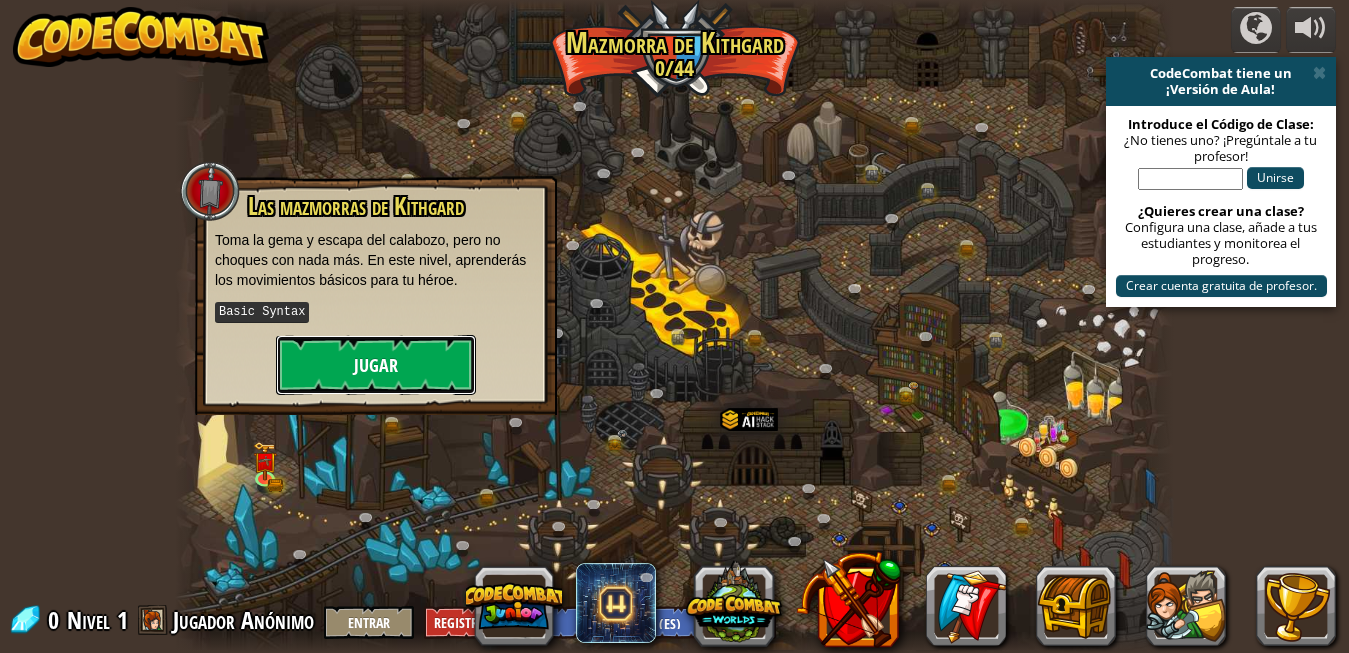 click on "Jugar" at bounding box center [376, 365] 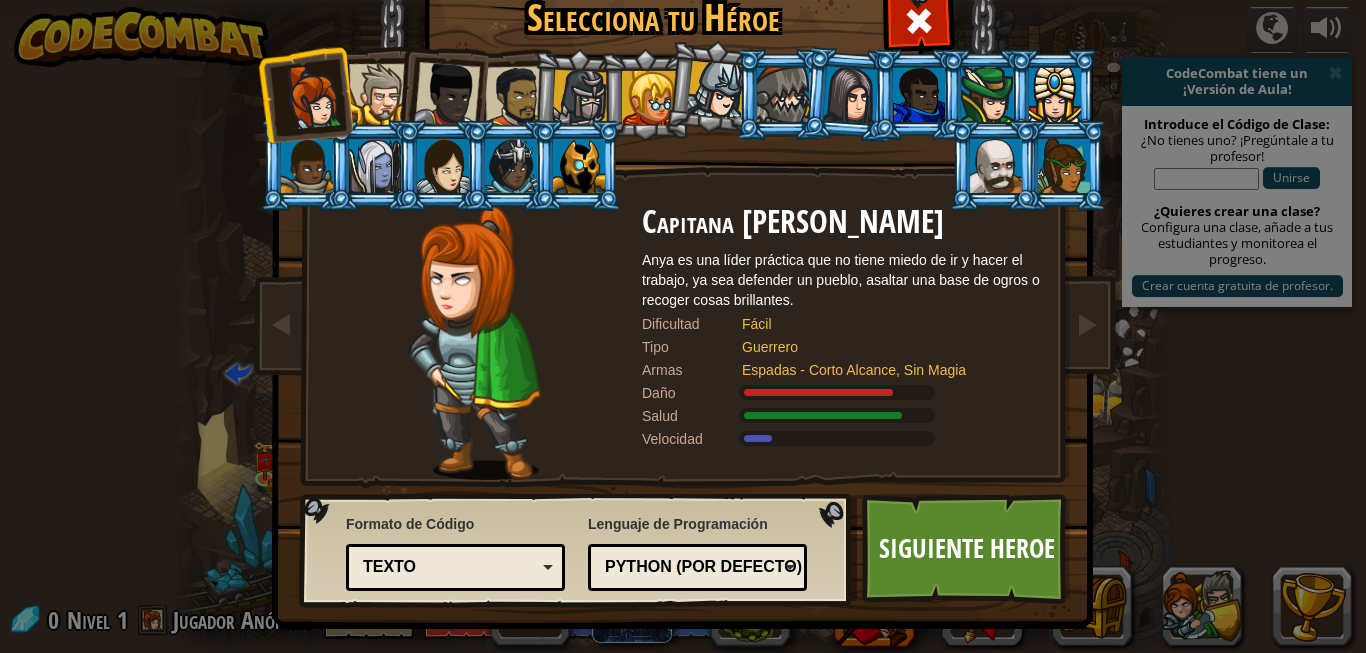 click at bounding box center (687, 271) 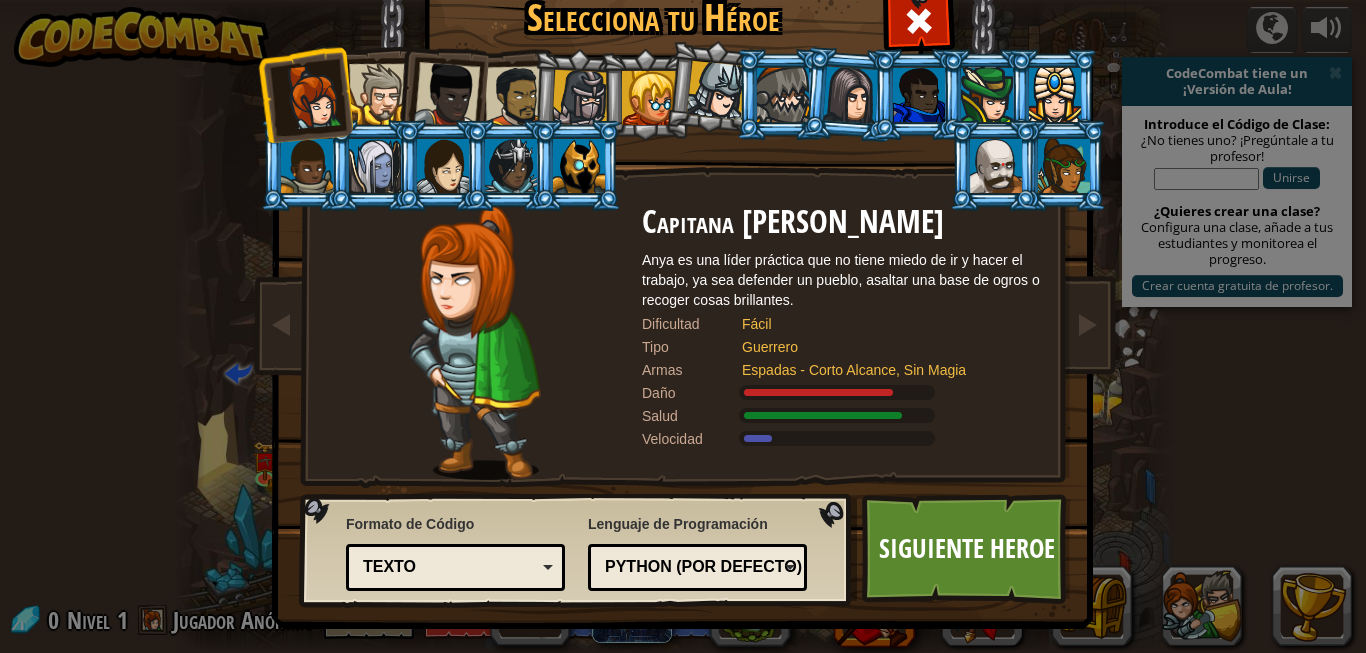 drag, startPoint x: 1054, startPoint y: 327, endPoint x: 890, endPoint y: 404, distance: 181.17671 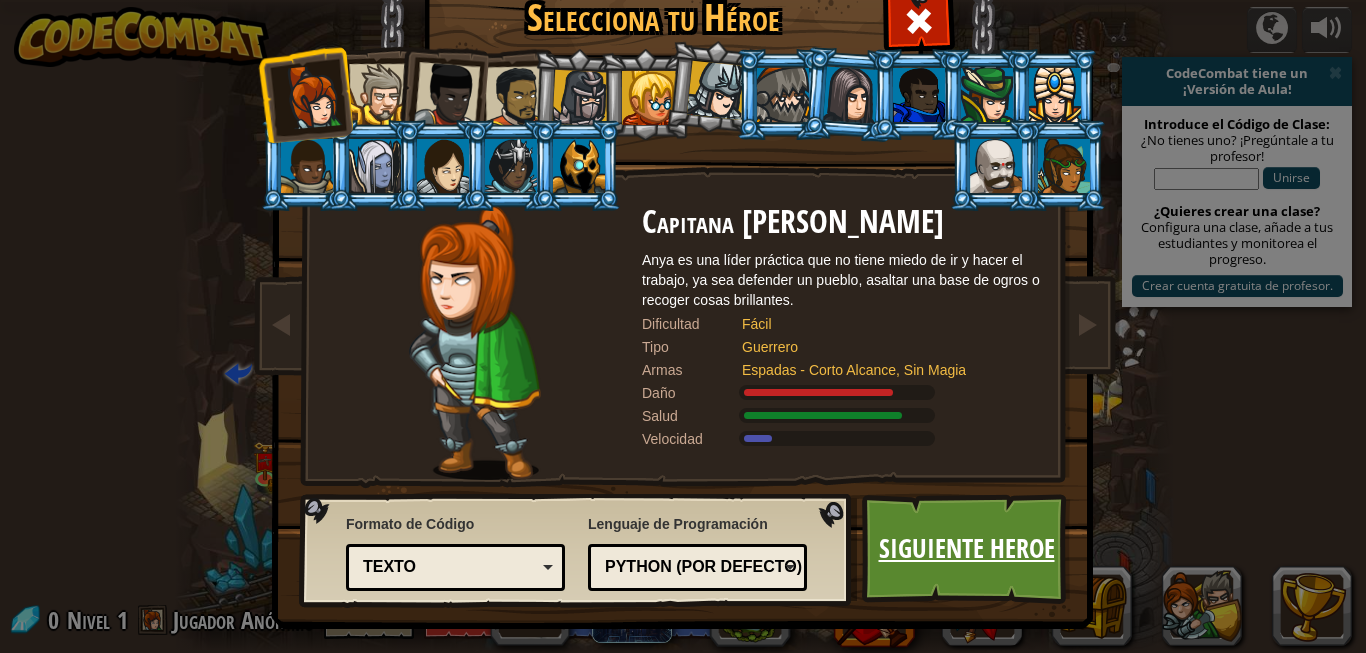 click on "Siguiente Heroe" at bounding box center [966, 549] 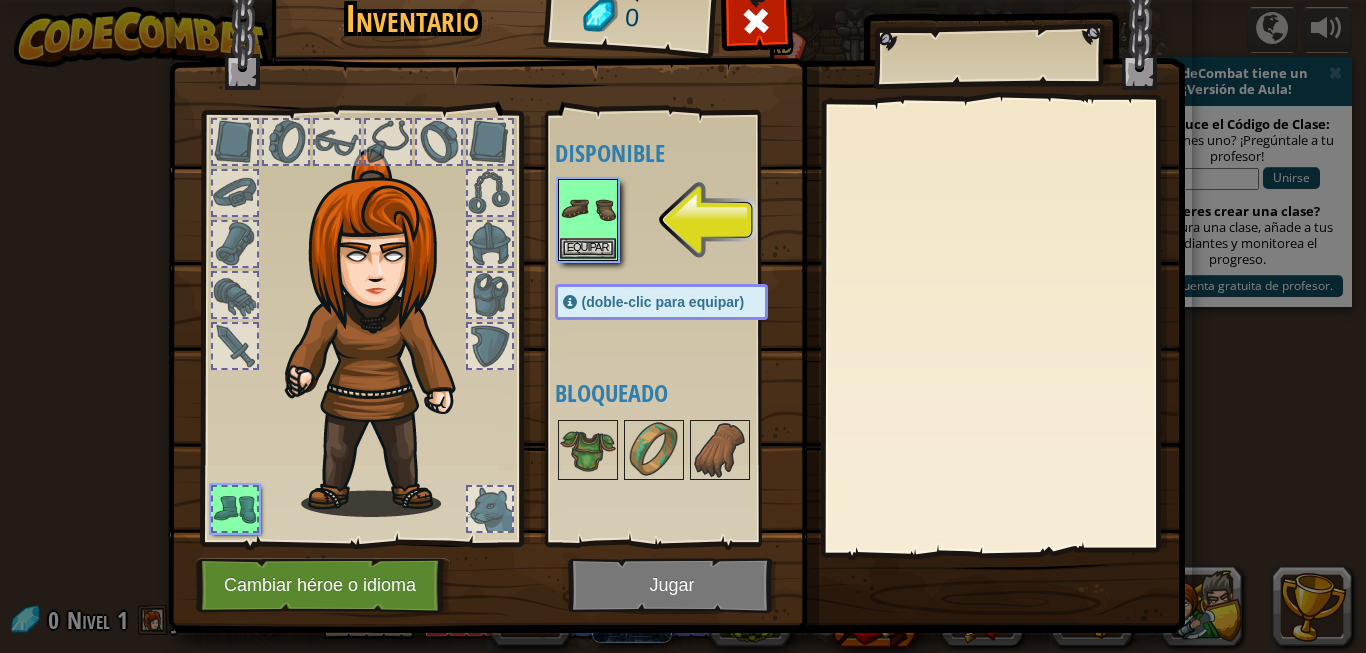 drag, startPoint x: 918, startPoint y: 547, endPoint x: 313, endPoint y: 273, distance: 664.15436 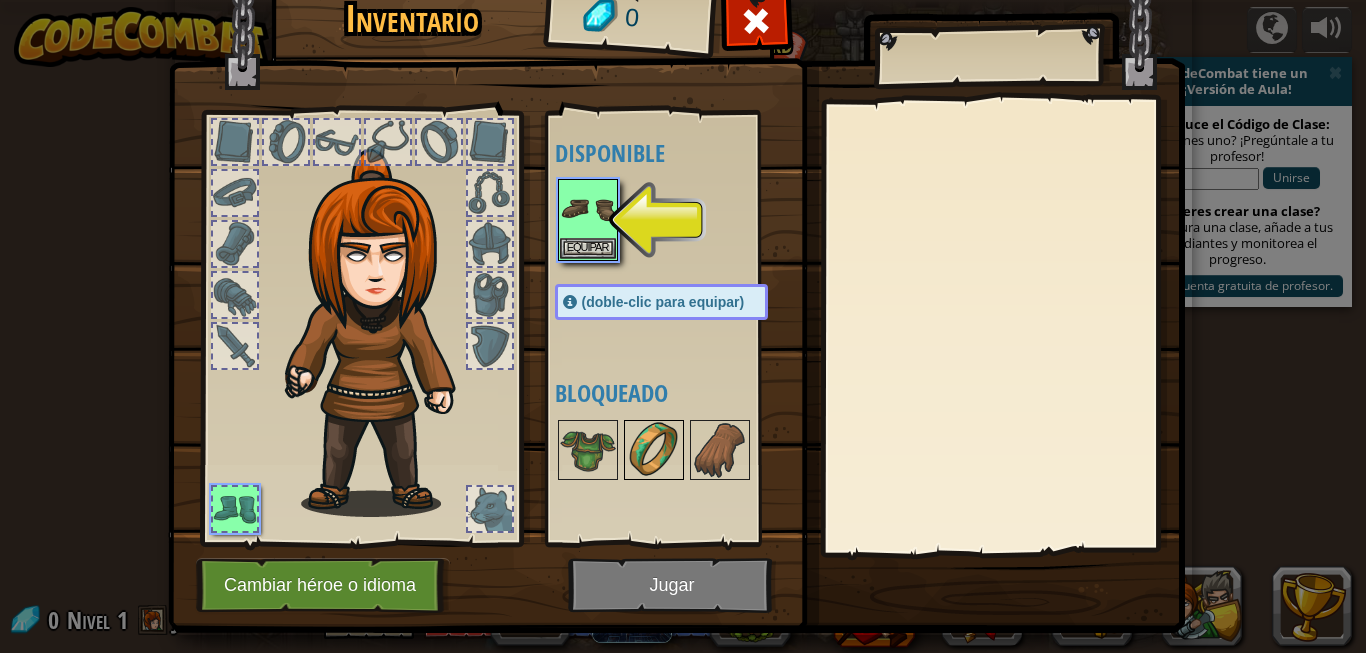 click at bounding box center [654, 450] 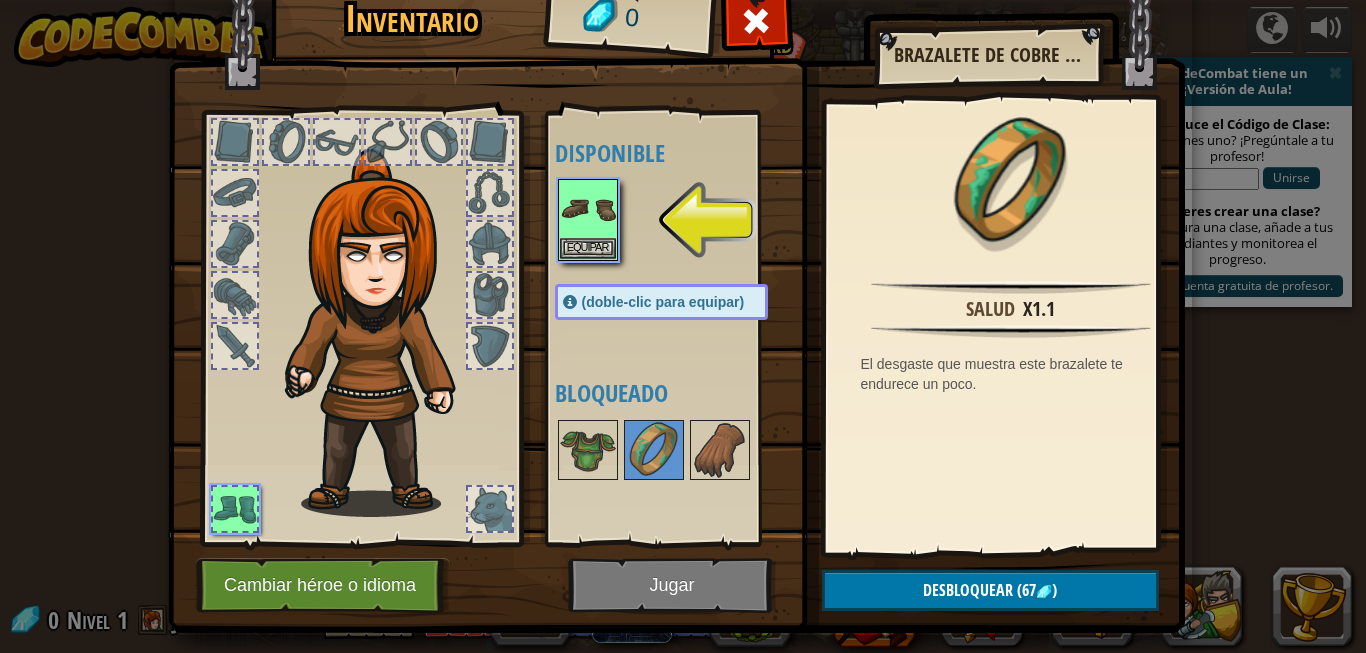click at bounding box center [676, 270] 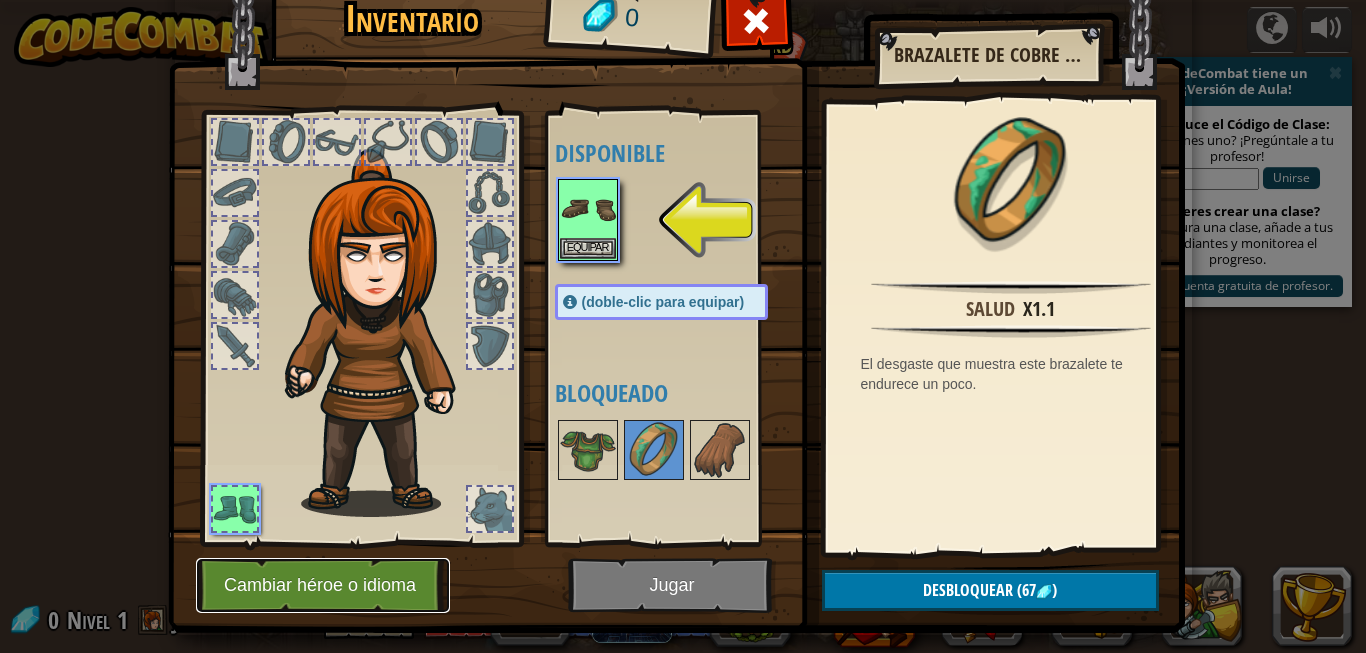 click on "Cambiar héroe o idioma" at bounding box center [323, 585] 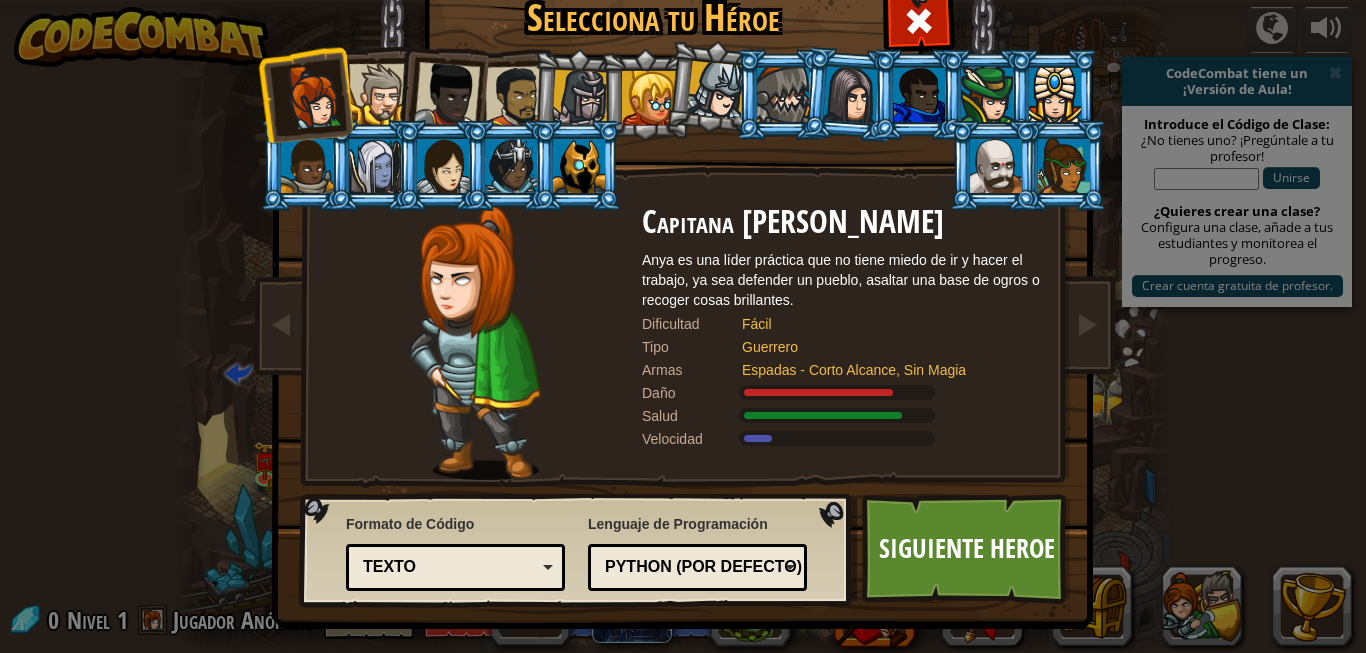click on "Selecciona tu Héroe 0 Capitana [PERSON_NAME] Anya es una líder práctica que no tiene miedo de ir y hacer el trabajo, ya sea defender un pueblo, asaltar una base de ogros o recoger cosas brillantes. Dificultad Fácil Tipo Guerrero Armas Espadas - Corto Alcance, Sin Magia Daño Salud Velocidad Señor [PERSON_NAME] Un guerrero poderoso. [PERSON_NAME] le encantan solo tres cosas: explorar, construir cosas y combatir. Es resistente pero lento. Dificultad Fácil Tipo Guerrero Armas Espadas - Corto Alcance, Sin Magia Daño Salud Velocidad Dama Ida Corazón Justo La Dama [PERSON_NAME] es una defensora del pueblo, que busca justicia por toda la tierra. Nadie sabe lo que hace en su tiempo libre. Dificultad Fácil Tipo Guerrero Armas Espadas - Corto Alcance, Sin Magia Daño Salud Velocidad [PERSON_NAME] El Duelista [PERSON_NAME] viaja alrededor del mundo, buscando desafíos para probar sus habilidades con su inmensa espada gigante y su pequeño escudo. Dificultad Fácil Tipo Guerrero Armas Espadas - Corto Alcance, Sin Magia" at bounding box center (683, 326) 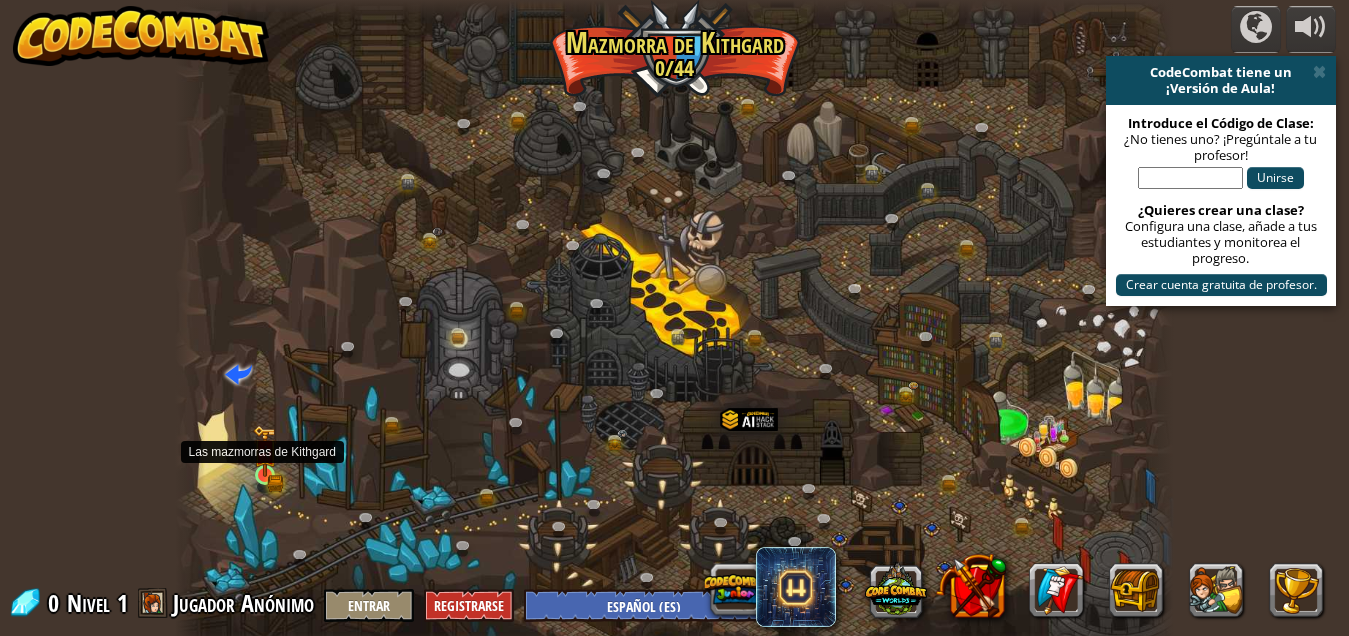 click at bounding box center (265, 451) 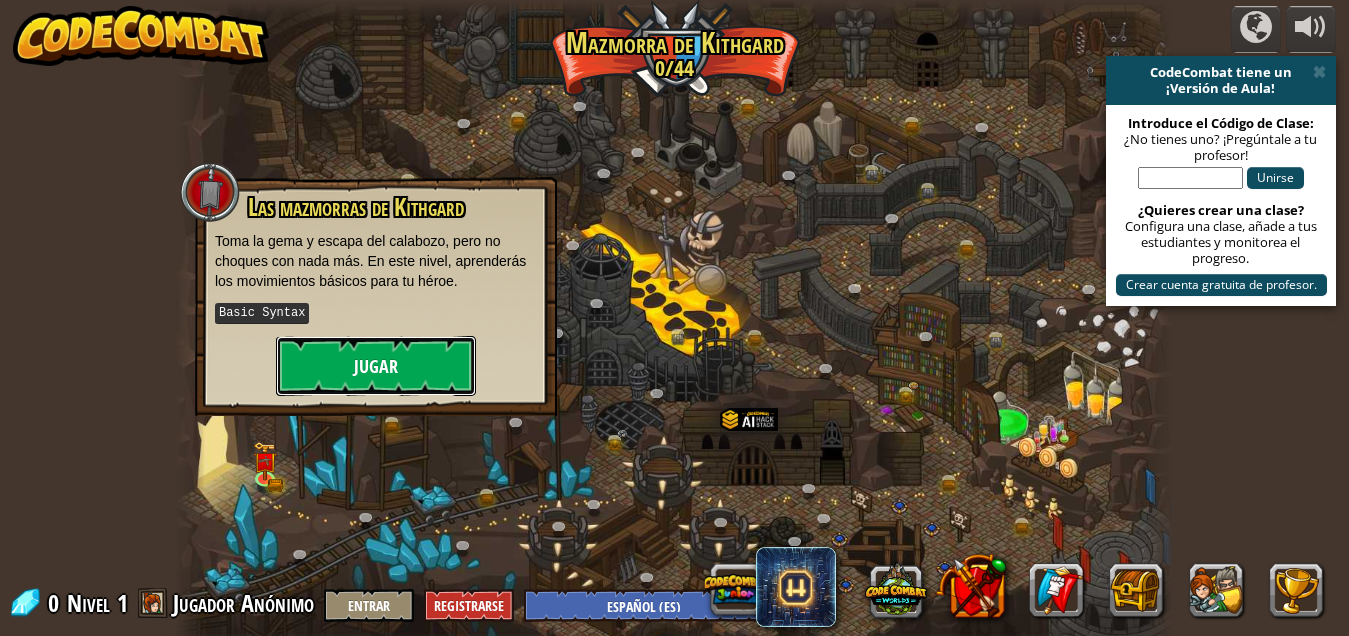 click on "Jugar" at bounding box center [376, 366] 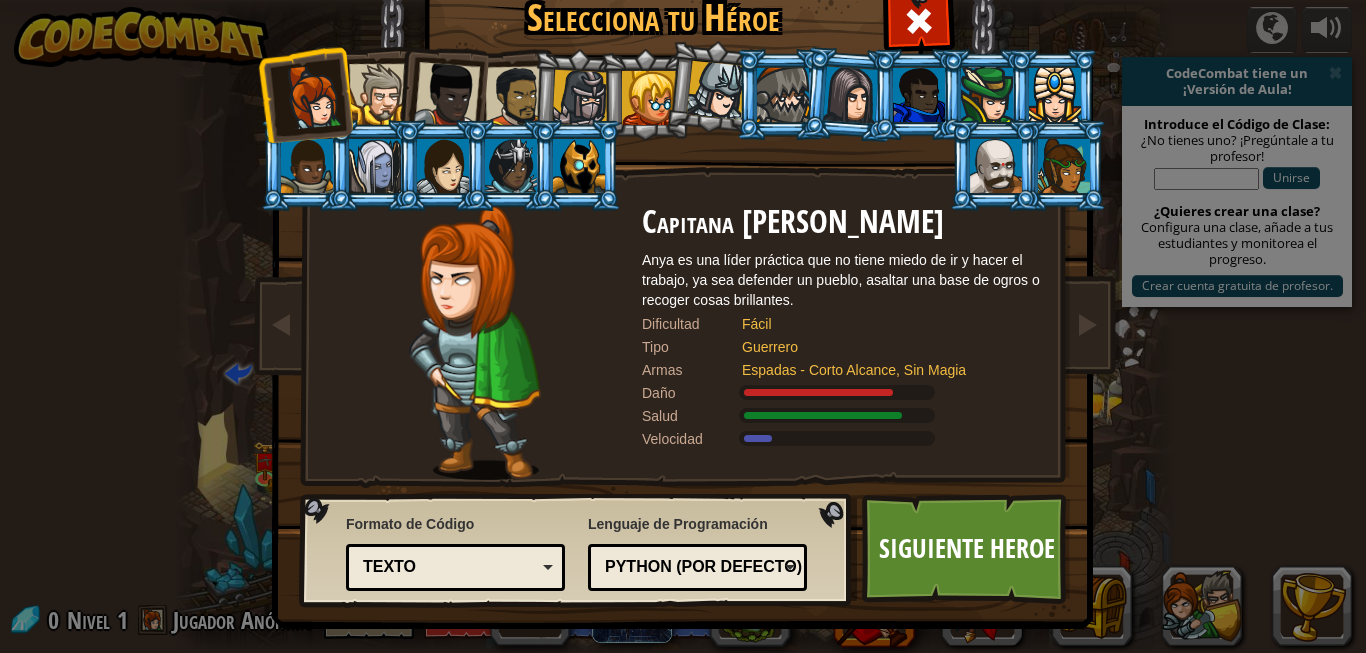 click at bounding box center [379, 94] 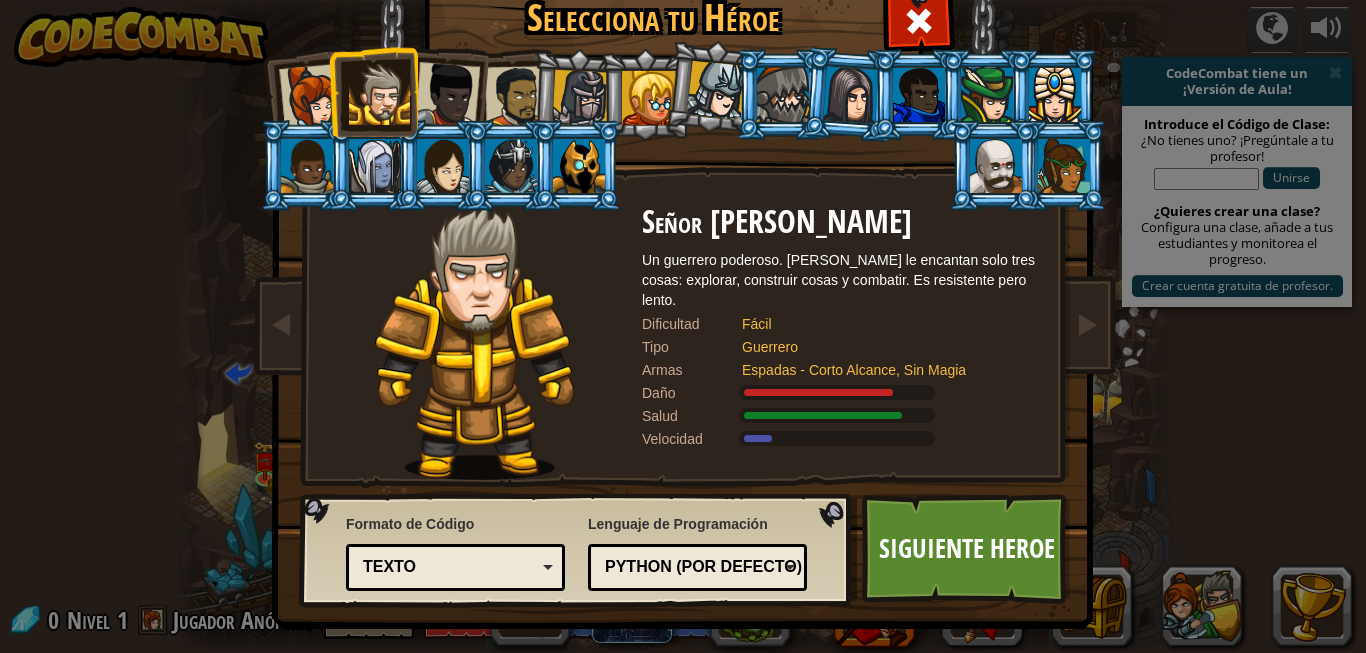 click at bounding box center (447, 95) 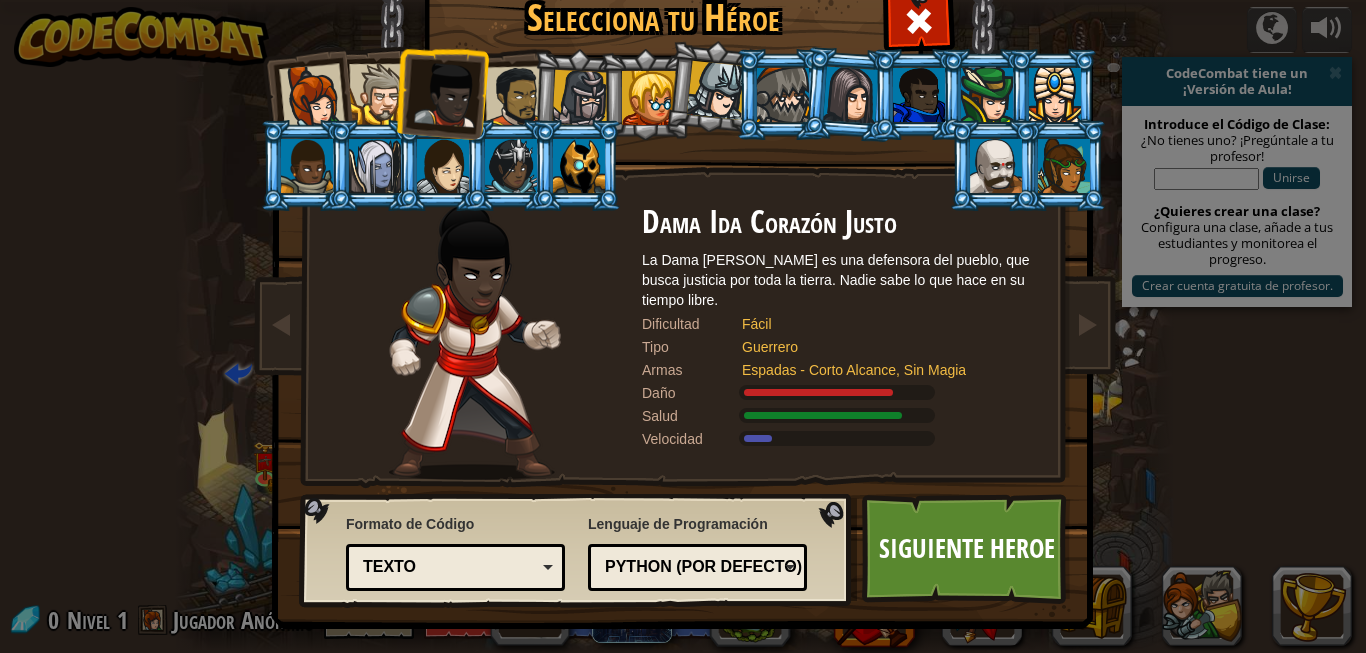 click at bounding box center [994, 165] 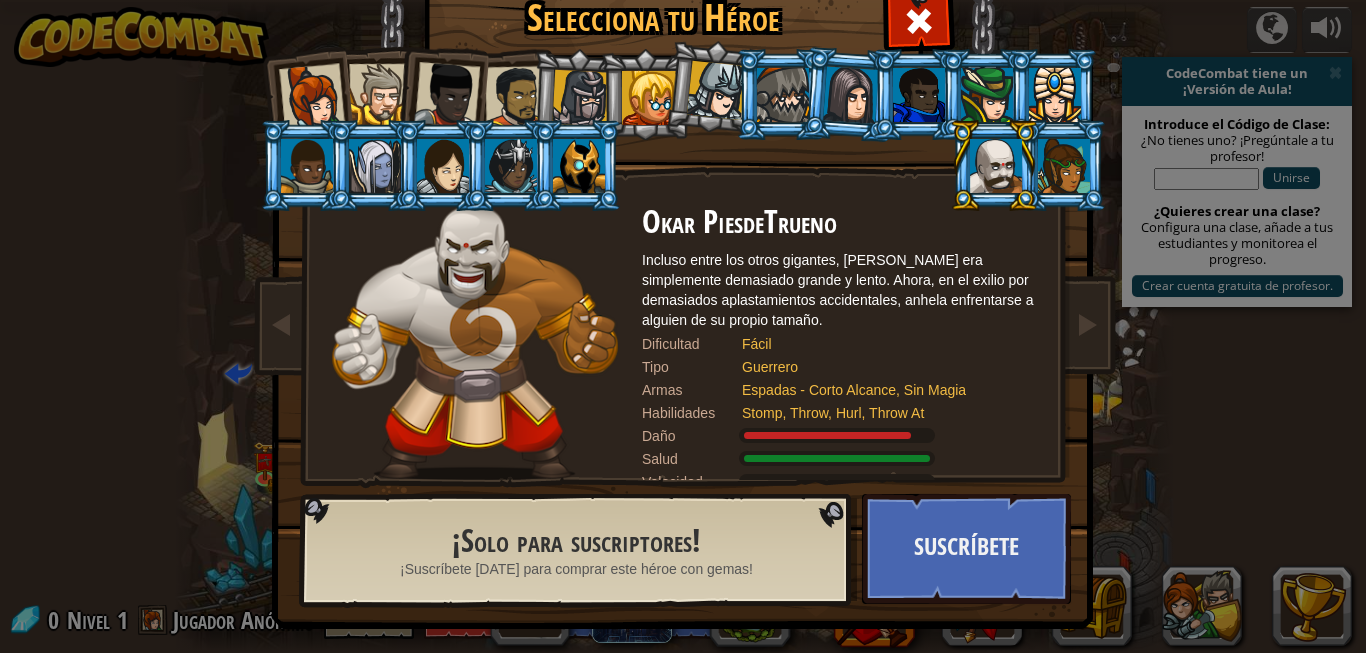 click at bounding box center (1064, 166) 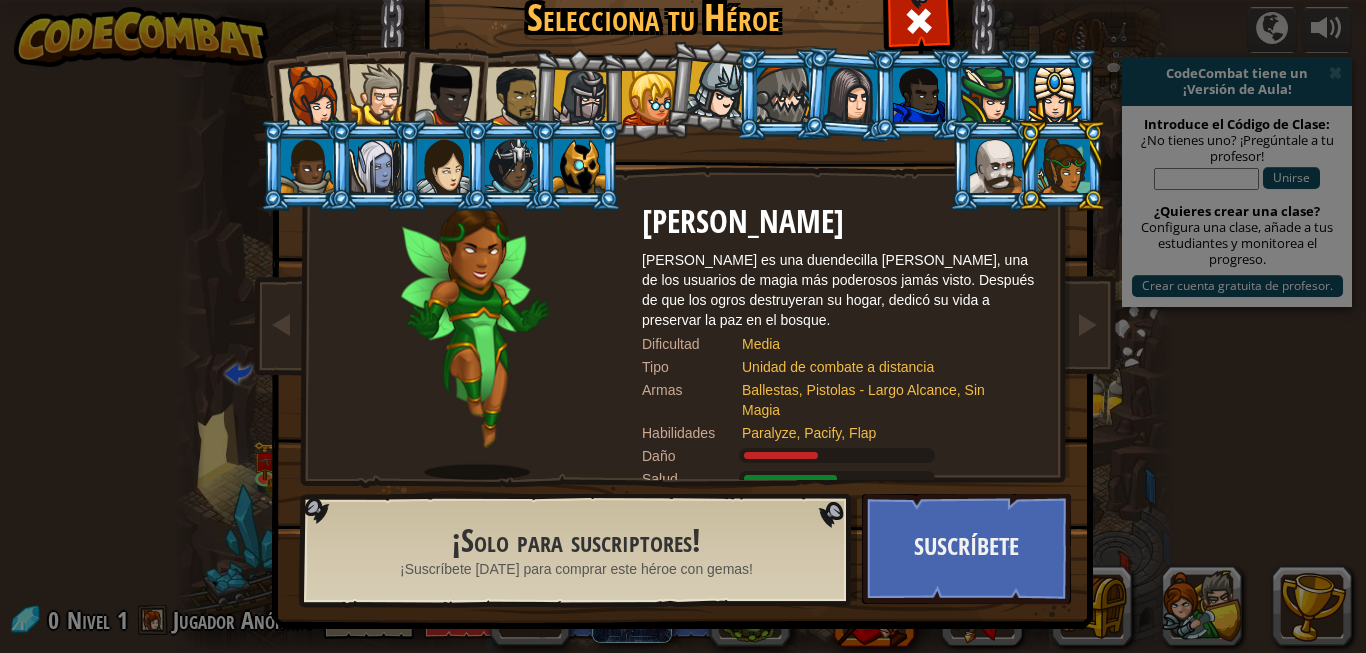 click at bounding box center [312, 97] 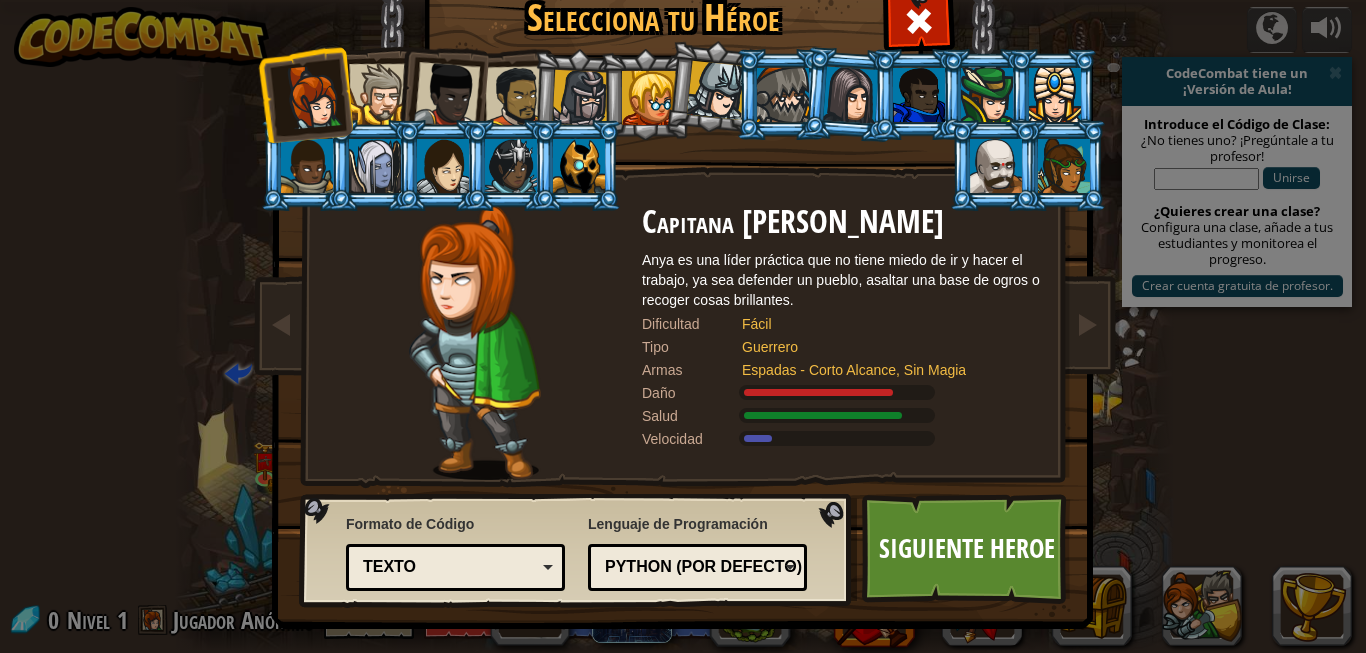 click at bounding box center (312, 97) 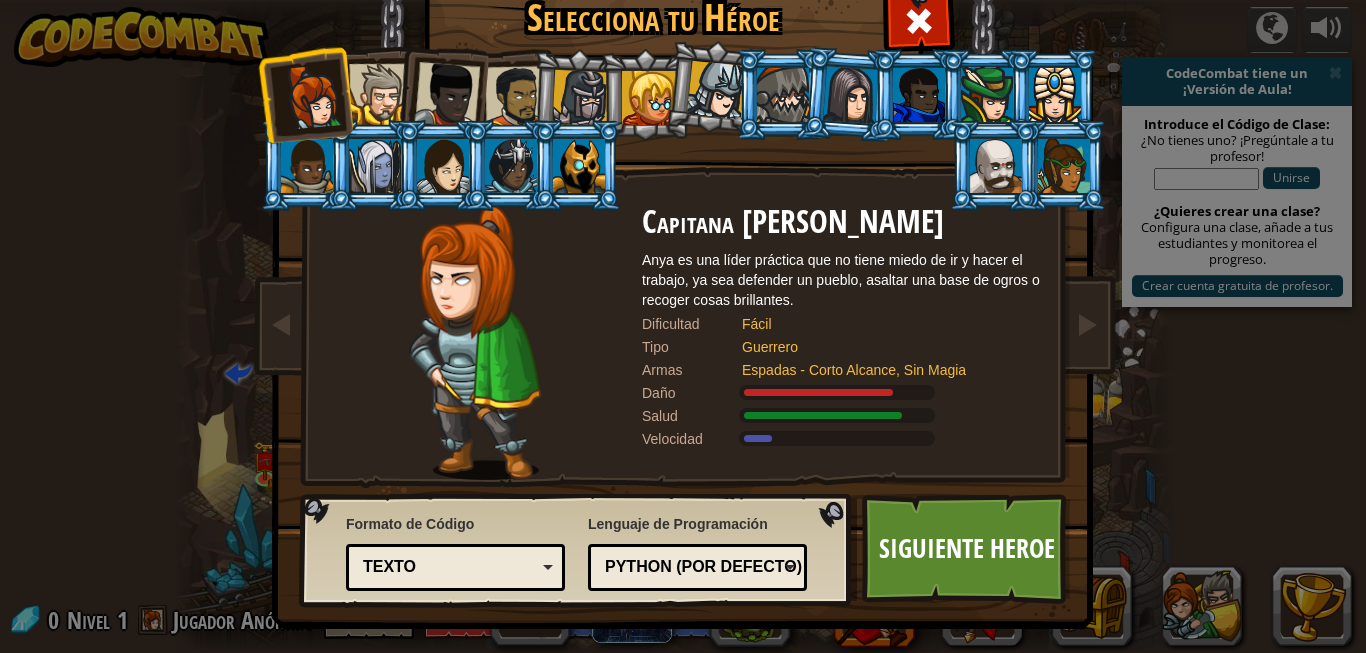 click on "Fácil" at bounding box center (882, 324) 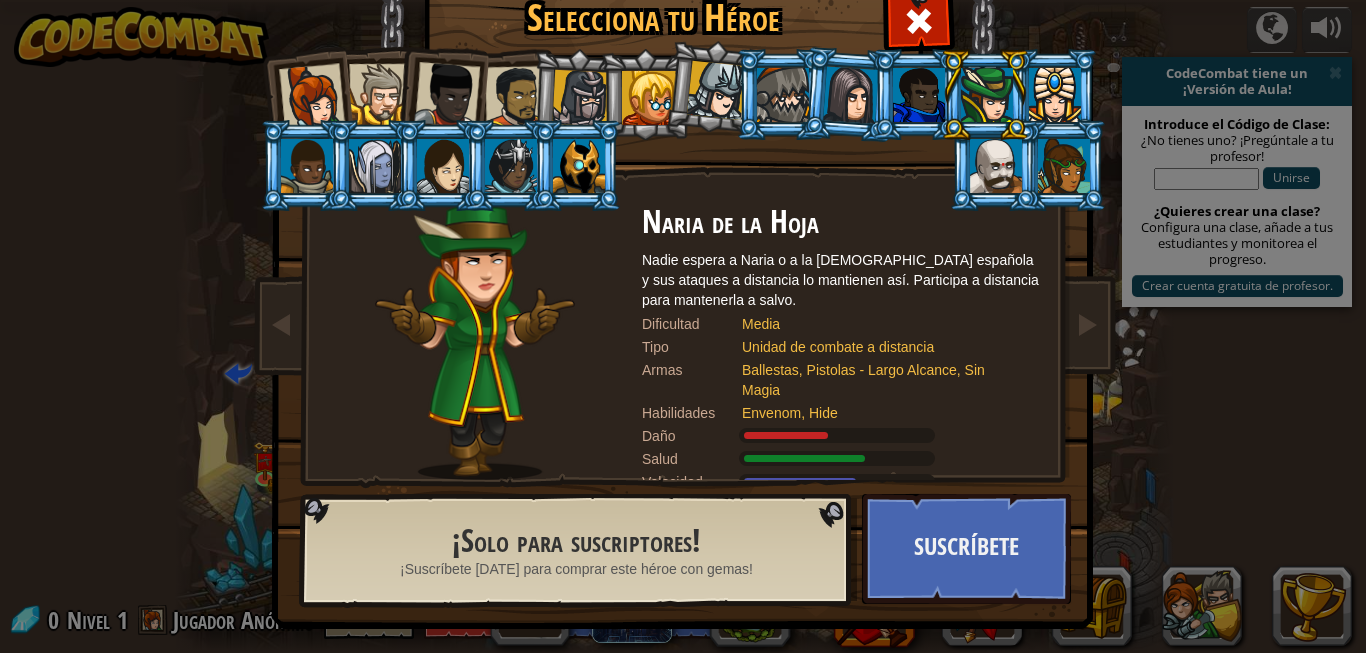 click at bounding box center (994, 165) 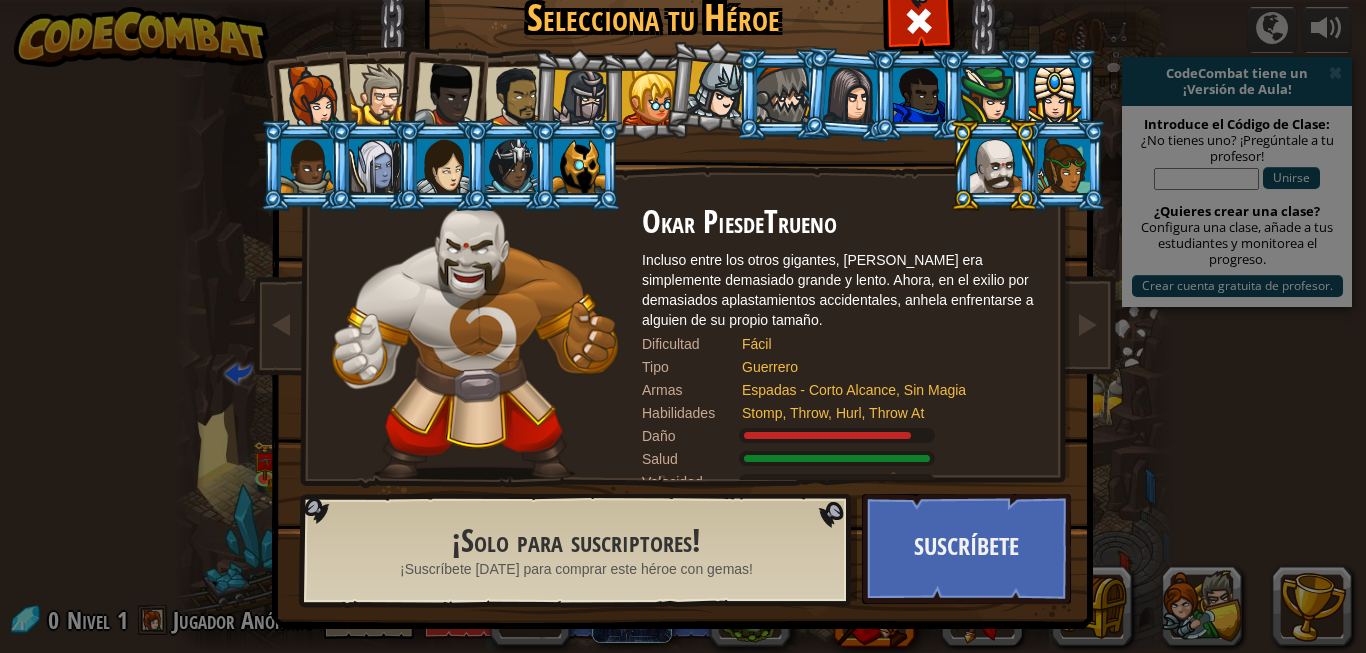 click at bounding box center (1064, 166) 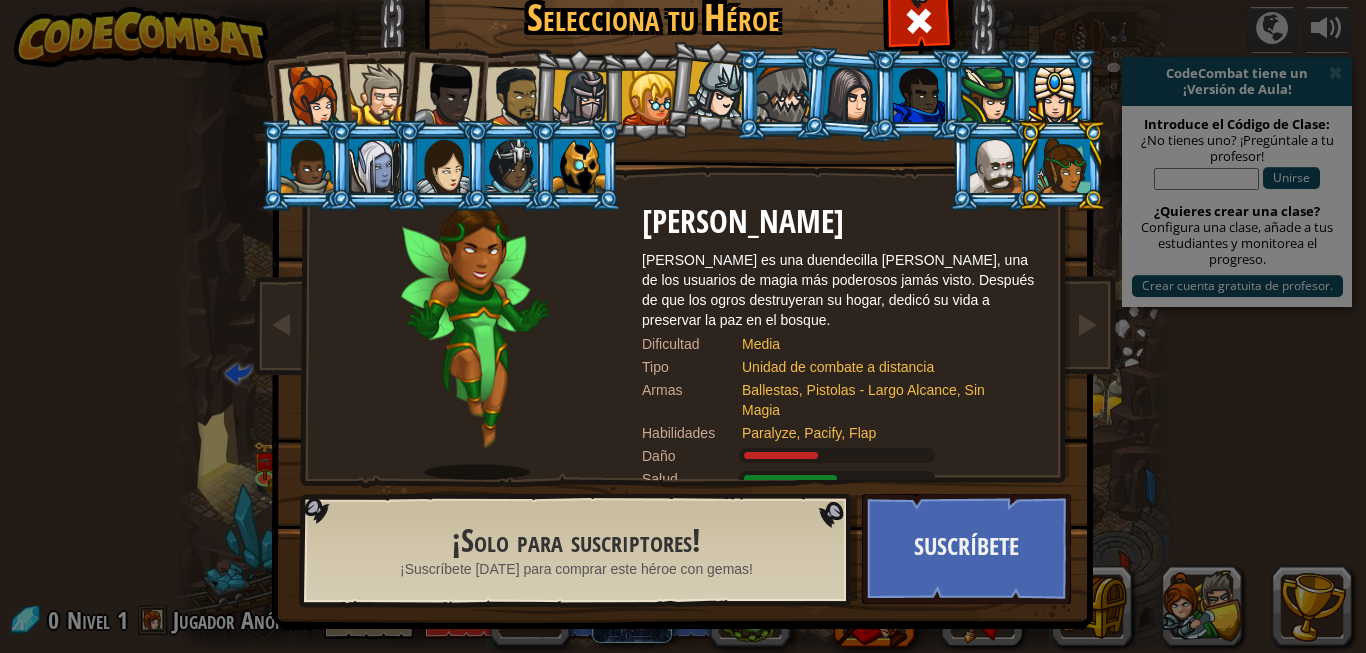 click at bounding box center (312, 97) 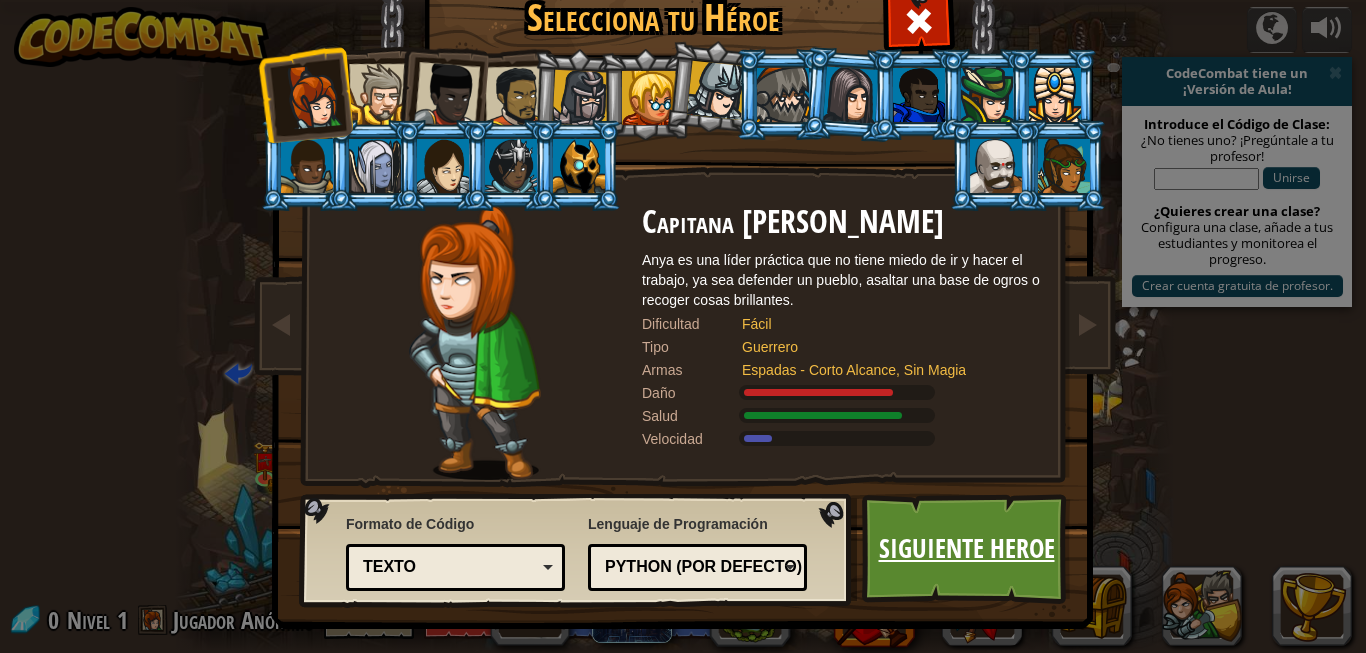 click on "Siguiente Heroe" at bounding box center (966, 549) 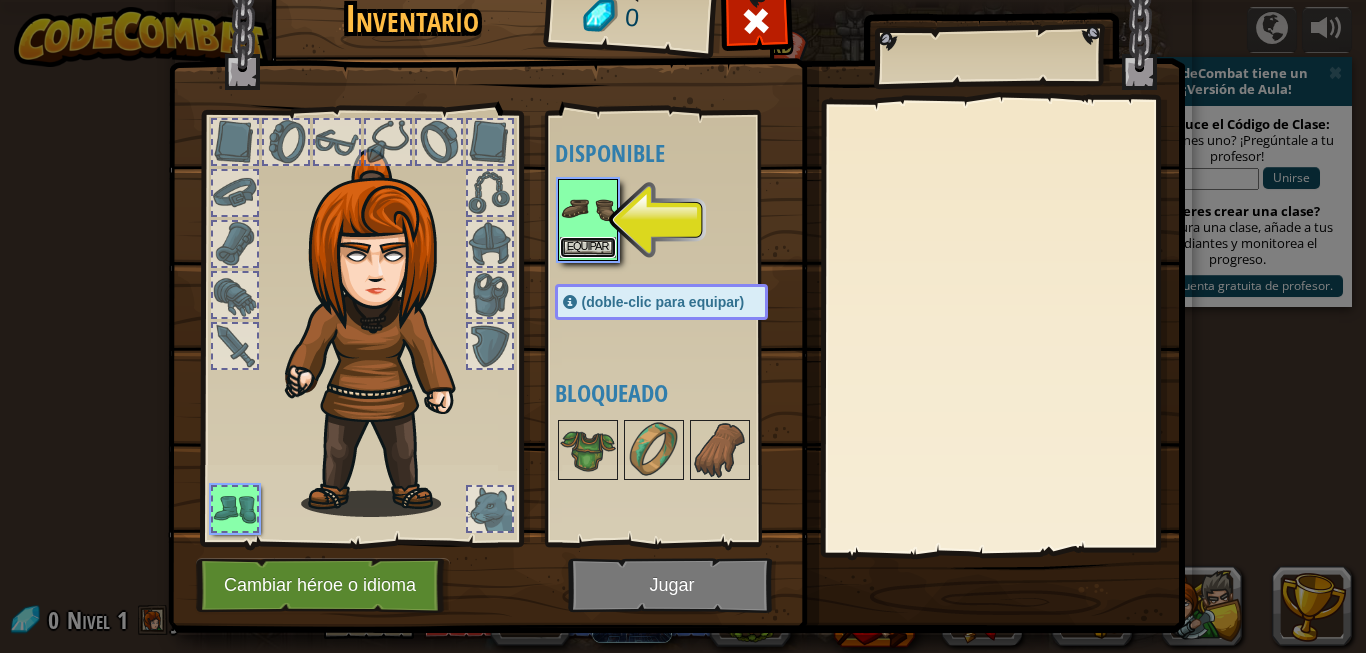 click on "Equipar" at bounding box center [588, 247] 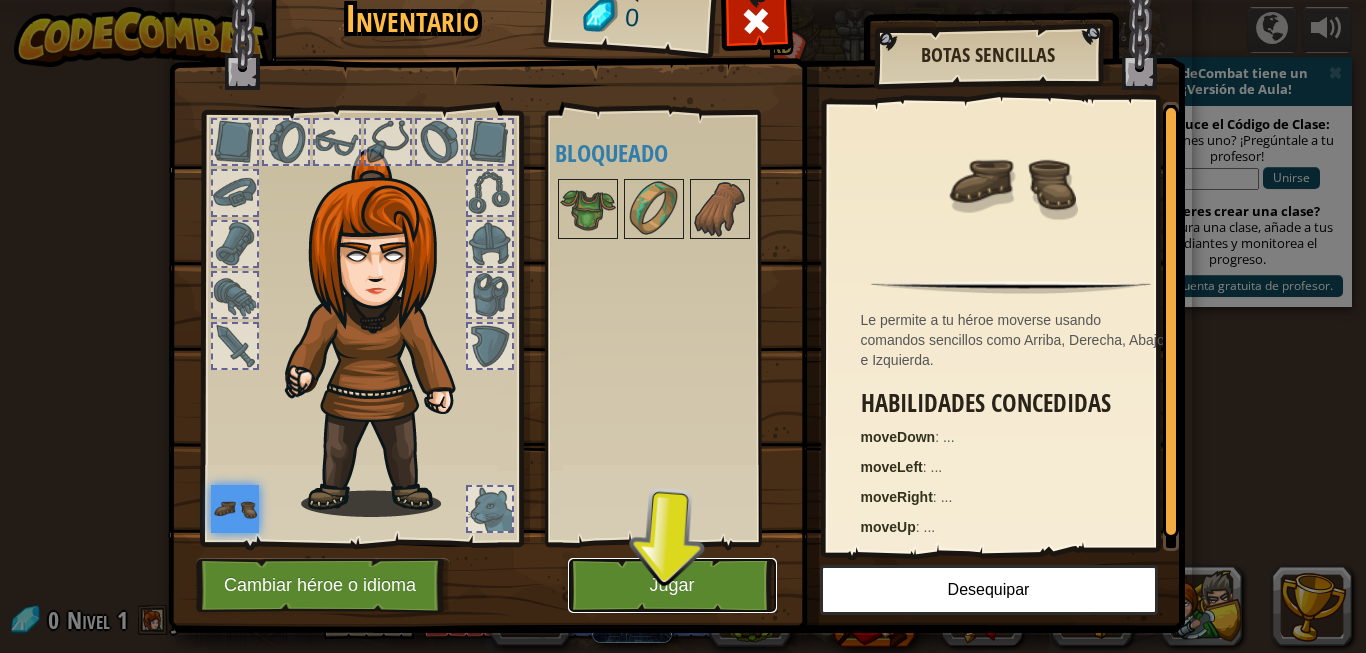 click on "Jugar" at bounding box center (672, 585) 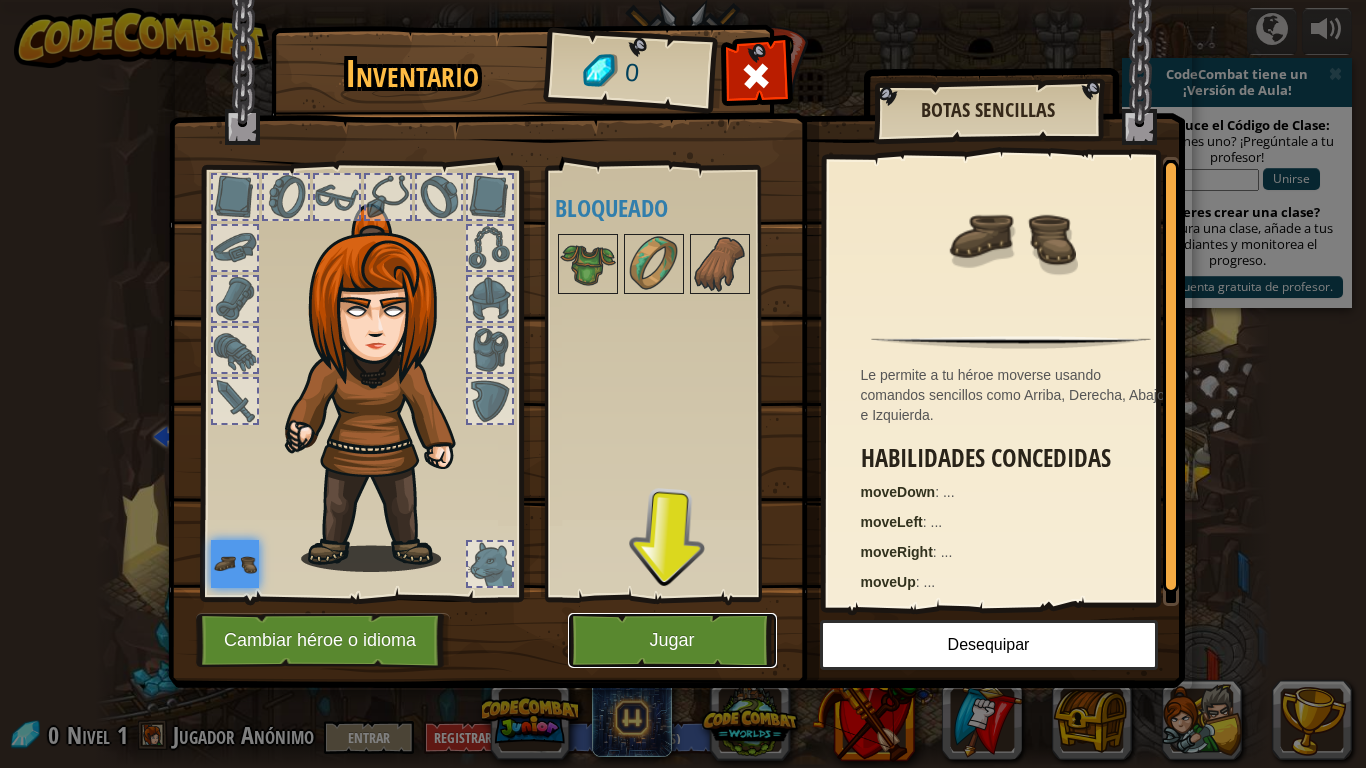 click on "Jugar" at bounding box center [672, 640] 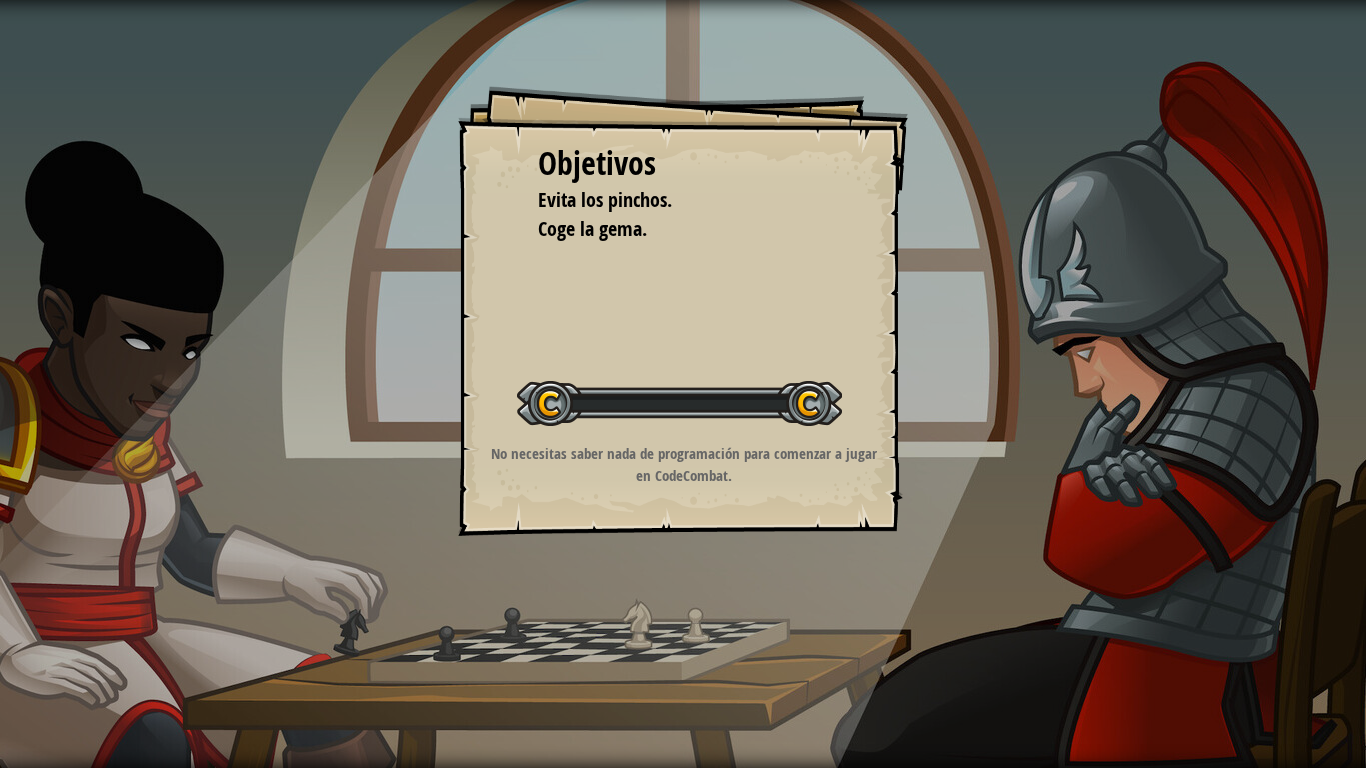 click on "No necesitas saber nada de programación para comenzar a jugar en CodeCombat." at bounding box center (683, 464) 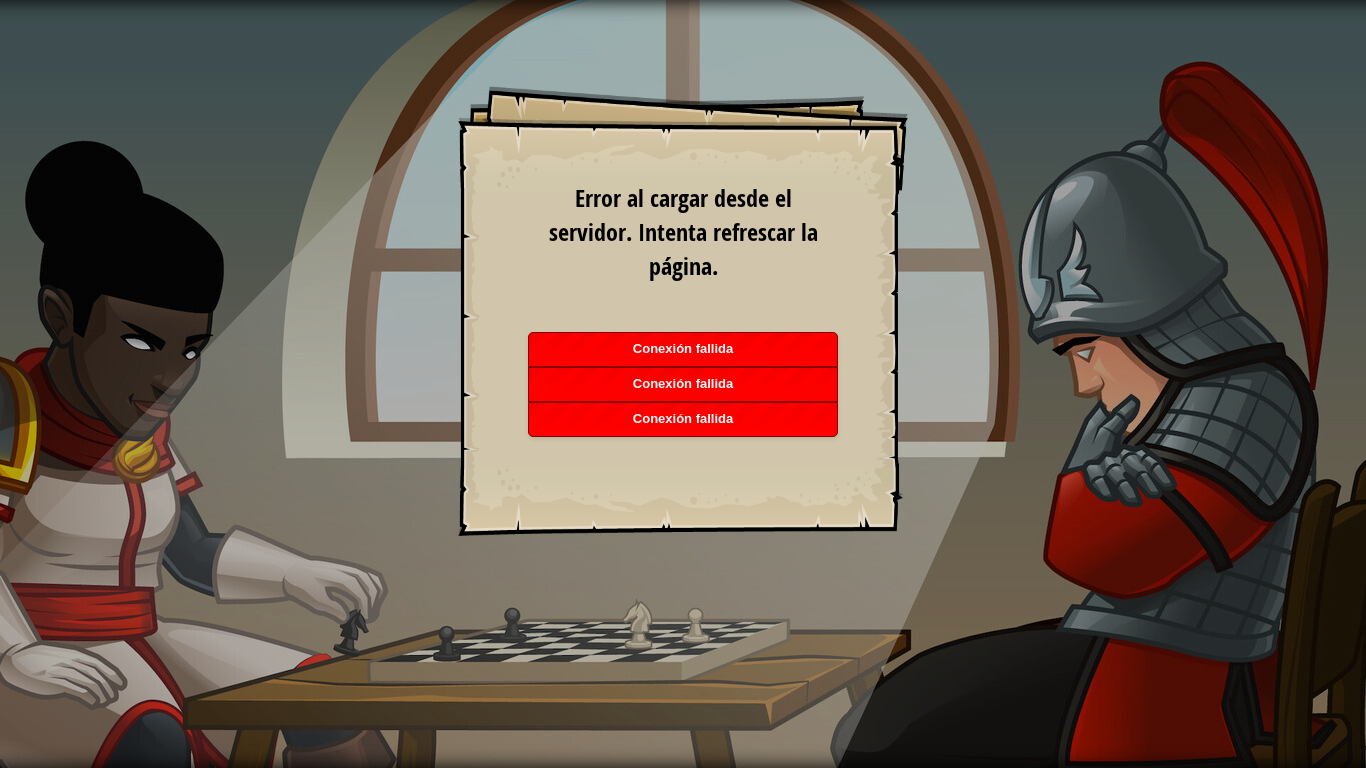 click on "Conexión fallida" at bounding box center (683, 418) 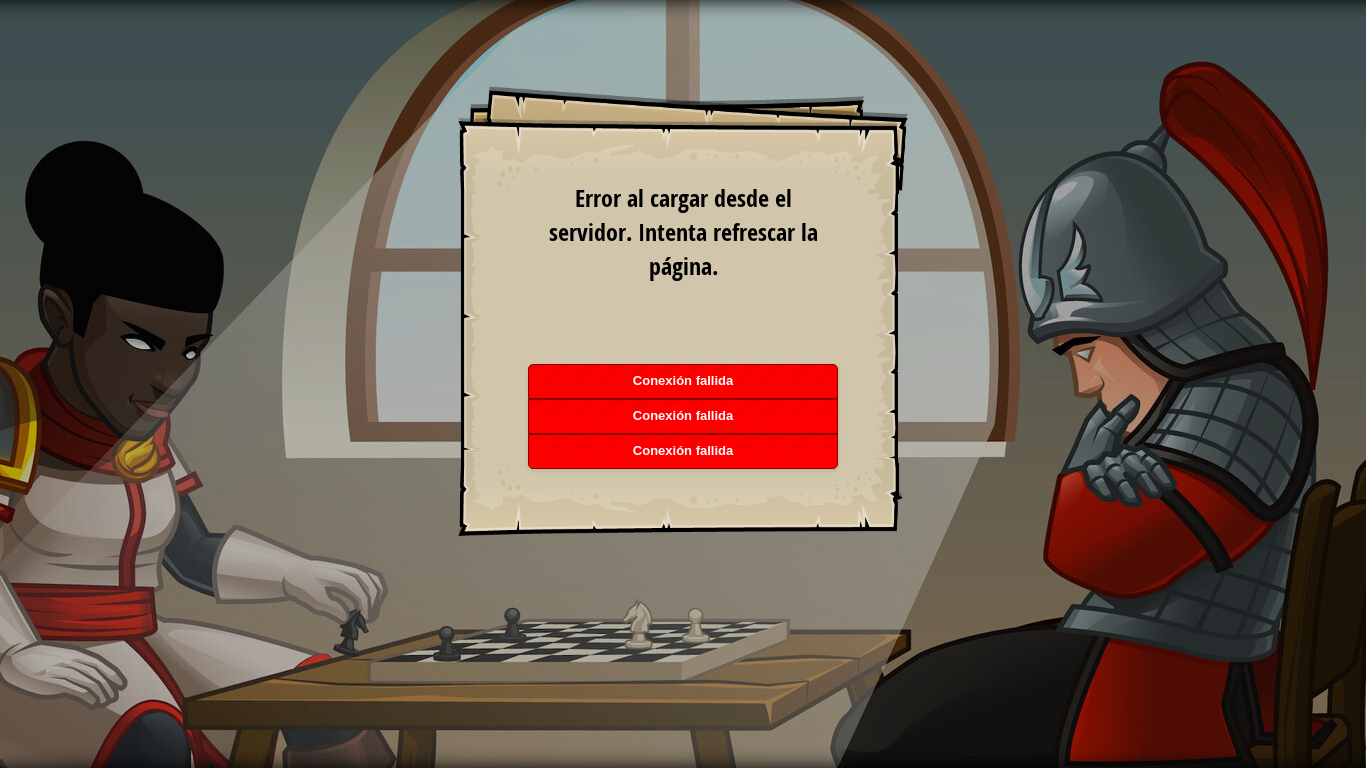 click on "Conexión fallida" at bounding box center [683, 415] 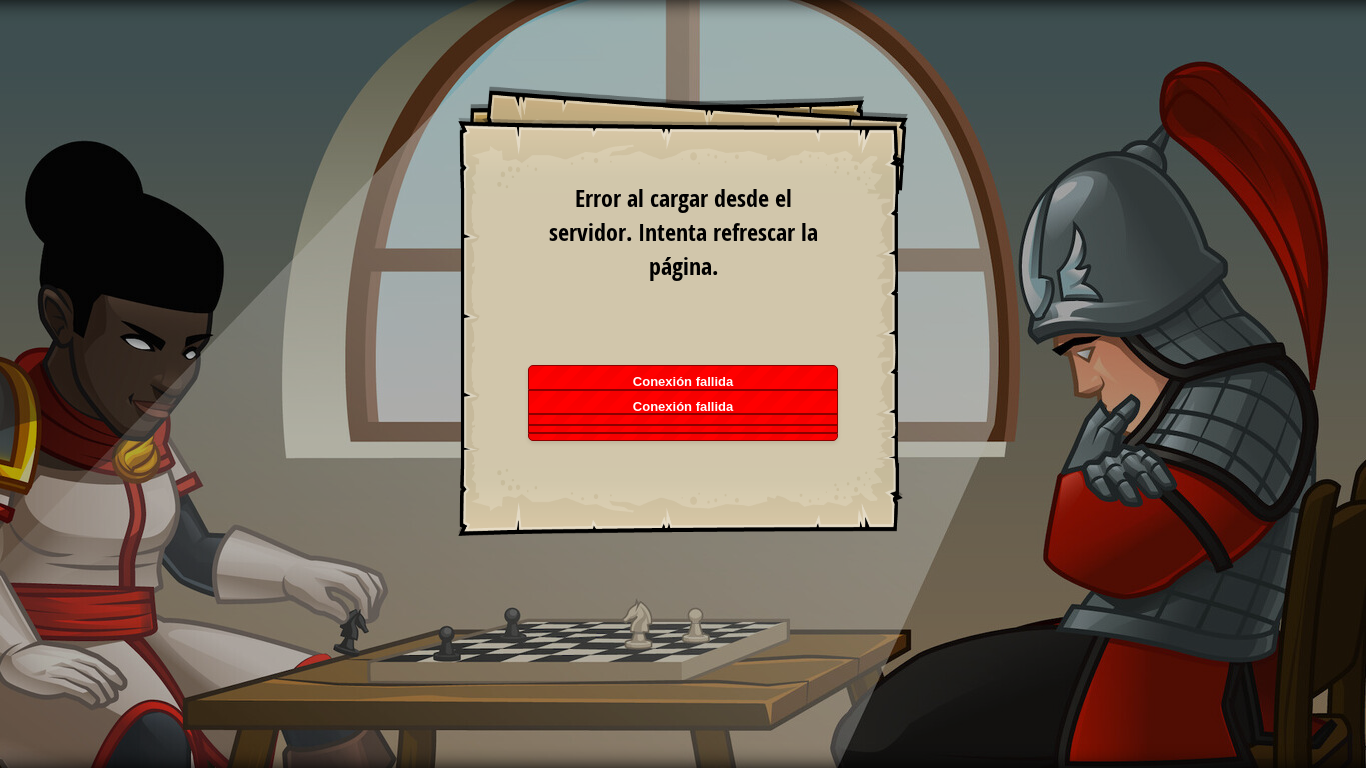 click on "Conexión fallida" at bounding box center [683, 377] 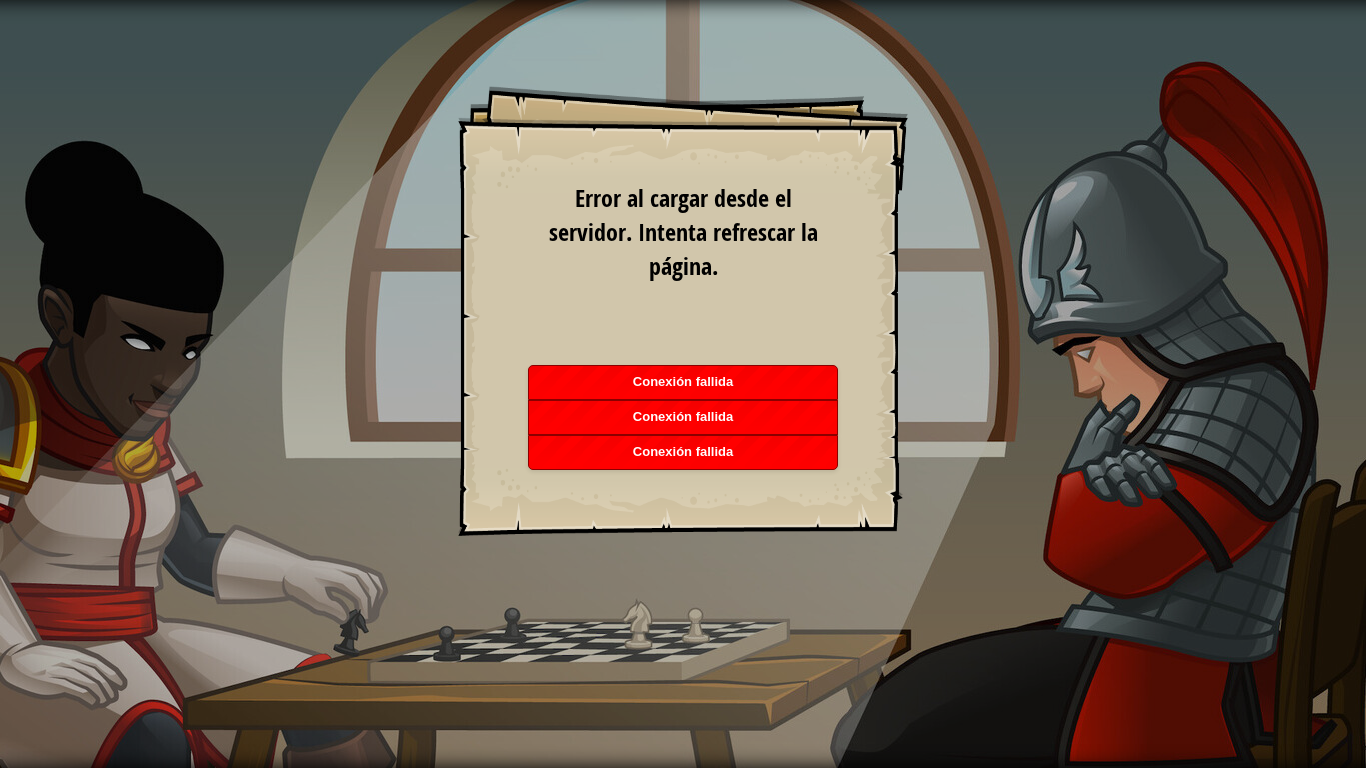 click on "Conexión fallida" at bounding box center [683, 452] 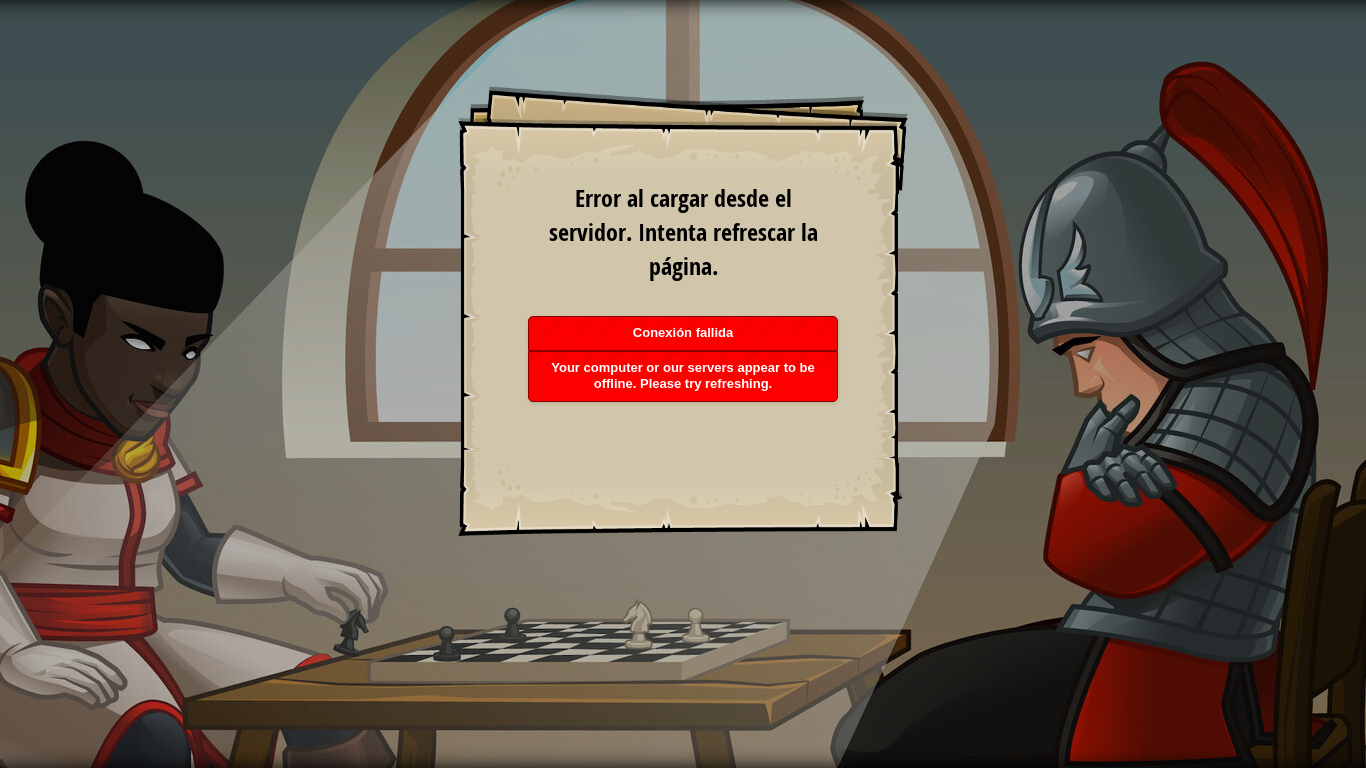 click on "Objetivos Evita los pinchos. Coge la gema. Iniciar Nivel Error al cargar desde el servidor. Intenta refrescar la página. Necesitas una suscripción para jugar este nivel. Suscríbete Necesitarás unirte a un curso para jugar este nivel. [PERSON_NAME] a mis cursos Pide a tu profesor que te asigne una licencia para que puedas seguir jugando a CodeCombat. Volver a mis cursos Este nivel está bloqueado. Volver a mis cursos No necesitas saber nada de programación para comenzar a jugar en CodeCombat." at bounding box center [683, 311] 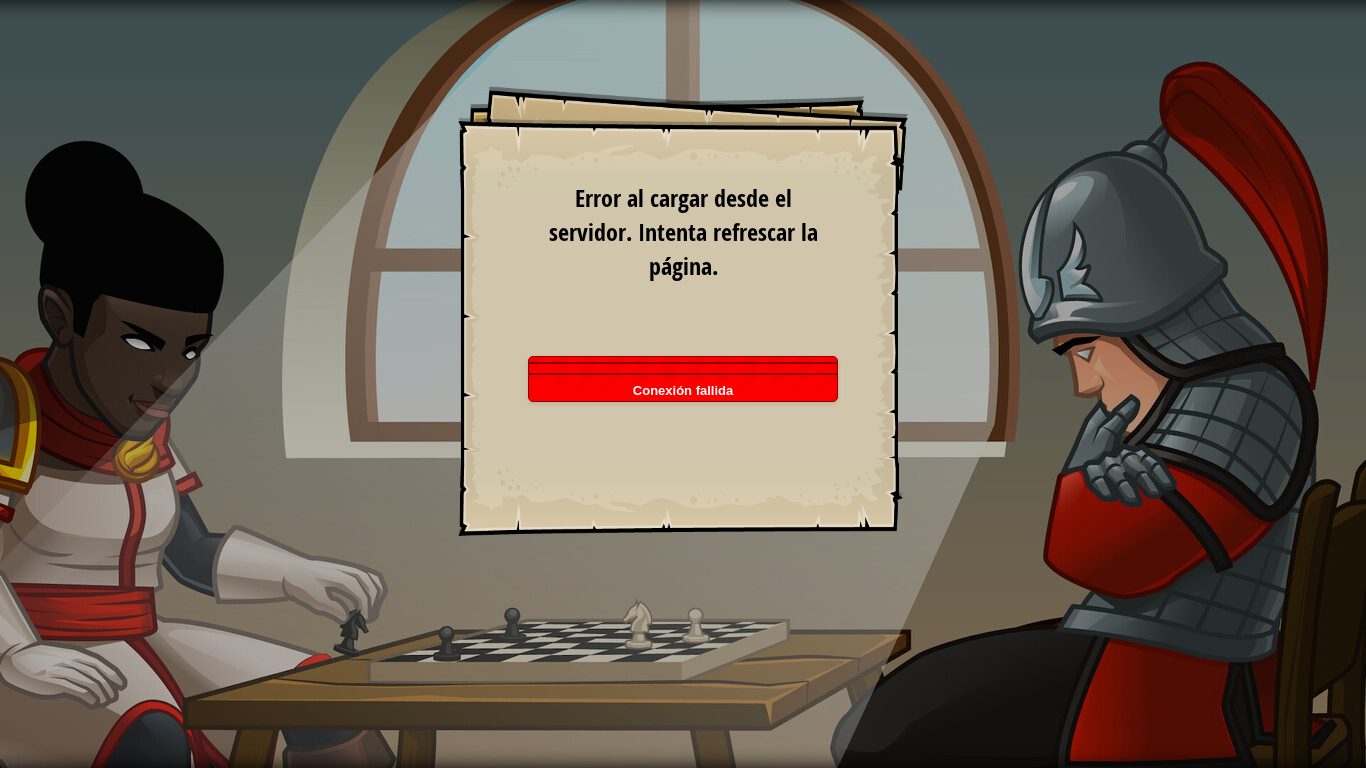 click on "Objetivos Evita los pinchos. Coge la gema. Iniciar Nivel Error al cargar desde el servidor. Intenta refrescar la página. Necesitas una suscripción para jugar este nivel. Suscríbete Necesitarás unirte a un curso para jugar este nivel. [PERSON_NAME] a mis cursos Pide a tu profesor que te asigne una licencia para que puedas seguir jugando a CodeCombat. Volver a mis cursos Este nivel está bloqueado. Volver a mis cursos No necesitas saber nada de programación para comenzar a jugar en CodeCombat." at bounding box center [683, 311] 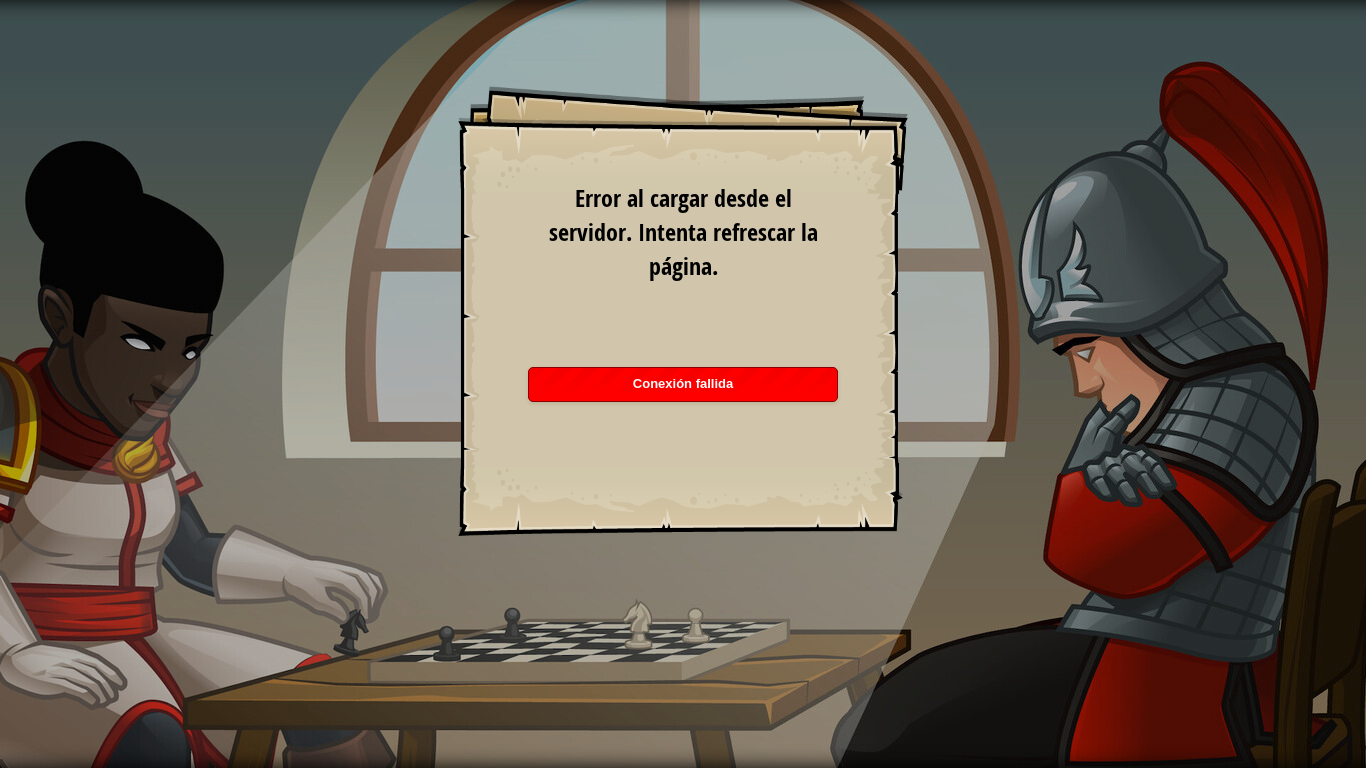 click on "Conexión fallida" at bounding box center [683, 383] 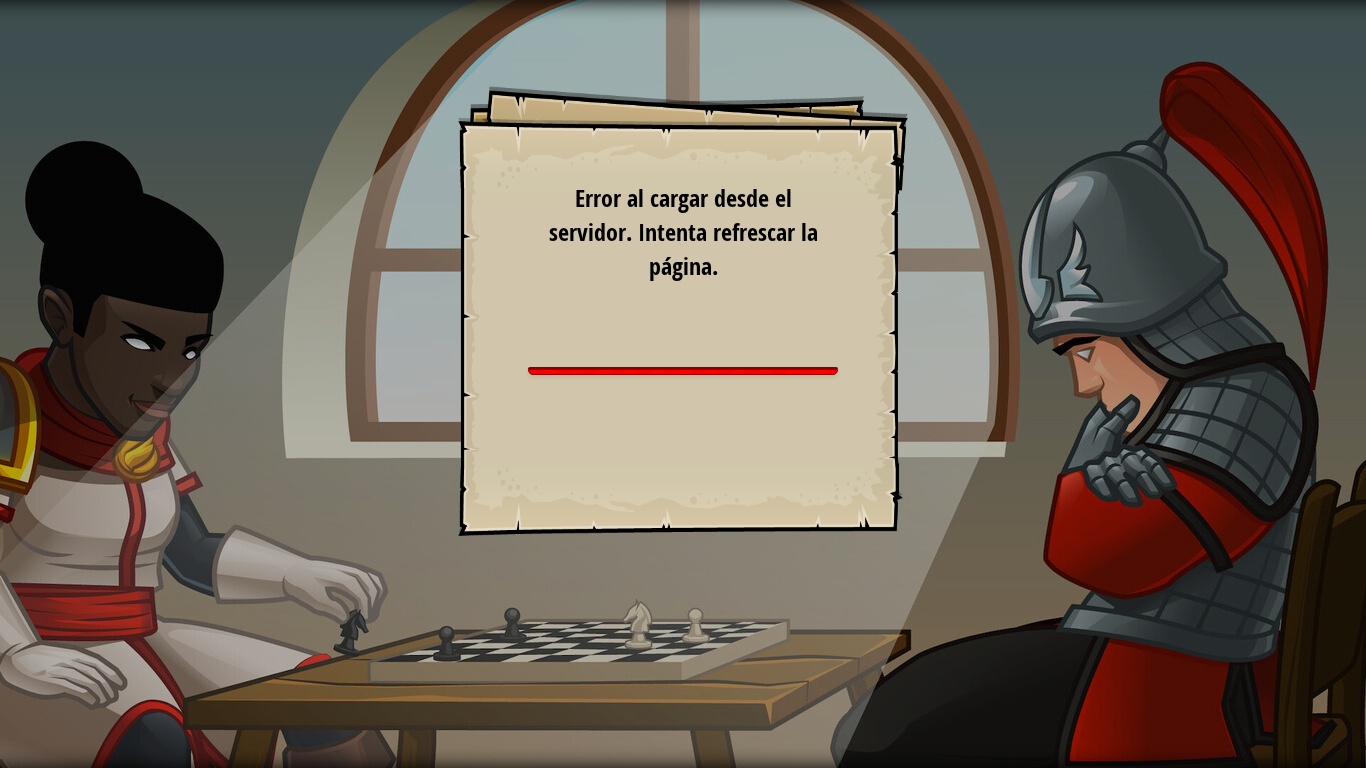 click on "Objetivos Evita los pinchos. Coge la gema. Iniciar Nivel Error al cargar desde el servidor. Intenta refrescar la página. Necesitas una suscripción para jugar este nivel. Suscríbete Necesitarás unirte a un curso para jugar este nivel. [PERSON_NAME] a mis cursos Pide a tu profesor que te asigne una licencia para que puedas seguir jugando a CodeCombat. Volver a mis cursos Este nivel está bloqueado. Volver a mis cursos No necesitas saber nada de programación para comenzar a jugar en CodeCombat.
Solución × Saltar Direcciones : Inventario 0 Disponible Equipar (doble-clic para equipar) Bloqueado Botas Sencillas Le permite a tu héroe moverse usando comandos sencillos como Arriba, Derecha, Abajo e Izquierda. Habilidades concedidas moveDown : ... moveLeft : ... moveRight : ... moveUp : ... Equipar Desequipar ¡Subscríbete para desbloquearlos! (restringido en este nivel) Cambiar héroe o idioma Jugar Conexión fallida Conexión fallida" at bounding box center (683, 0) 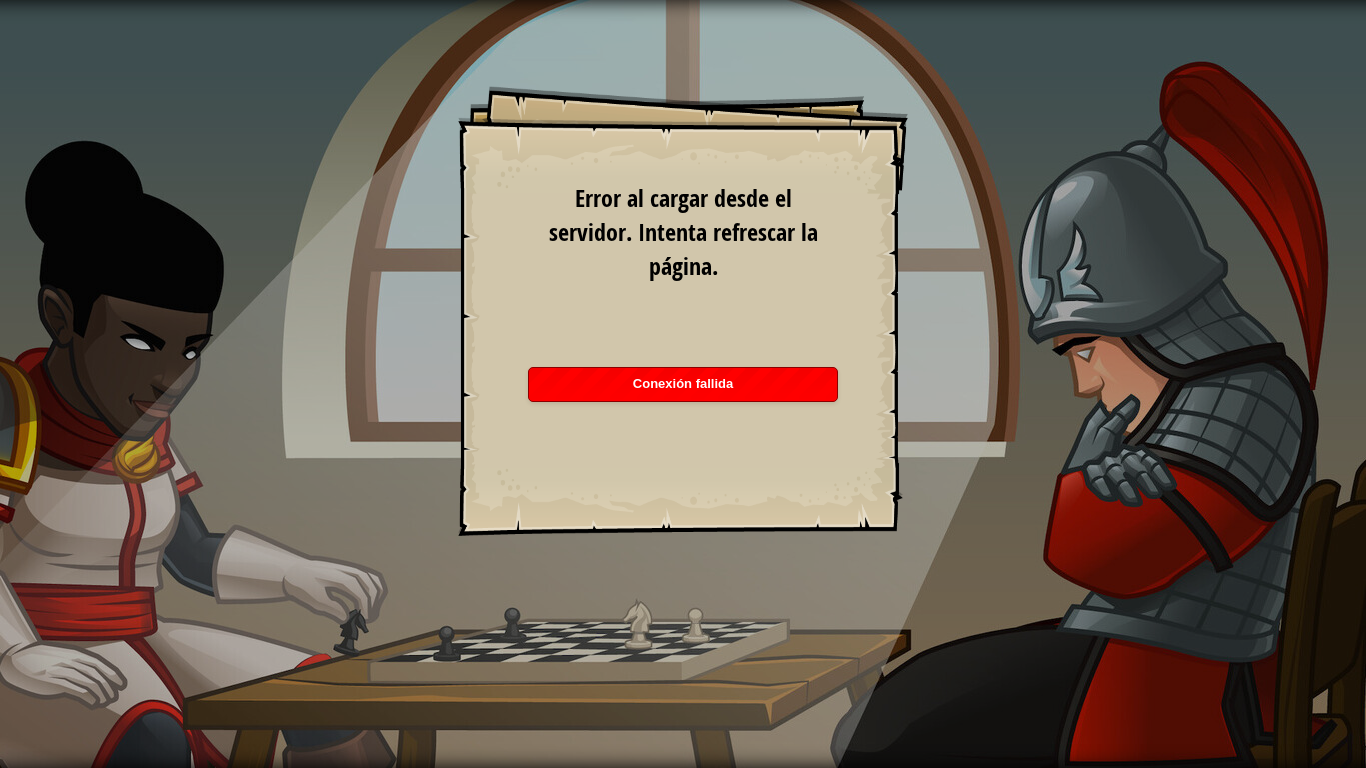 click on "Conexión fallida" at bounding box center [683, 384] 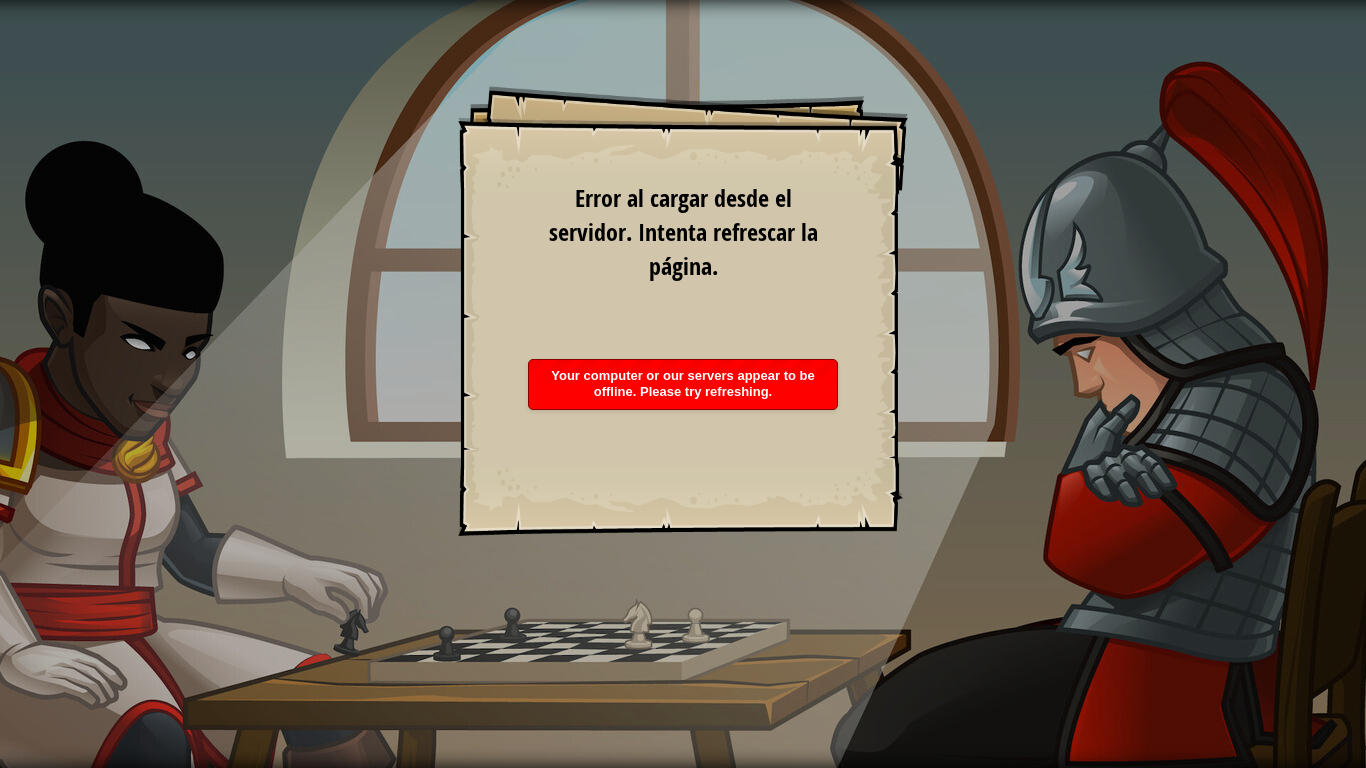 click on "Objetivos Evita los pinchos. Coge la gema. Iniciar Nivel Error al cargar desde el servidor. Intenta refrescar la página. Necesitas una suscripción para jugar este nivel. Suscríbete Necesitarás unirte a un curso para jugar este nivel. [PERSON_NAME] a mis cursos Pide a tu profesor que te asigne una licencia para que puedas seguir jugando a CodeCombat. Volver a mis cursos Este nivel está bloqueado. Volver a mis cursos No necesitas saber nada de programación para comenzar a jugar en CodeCombat." at bounding box center (683, 384) 